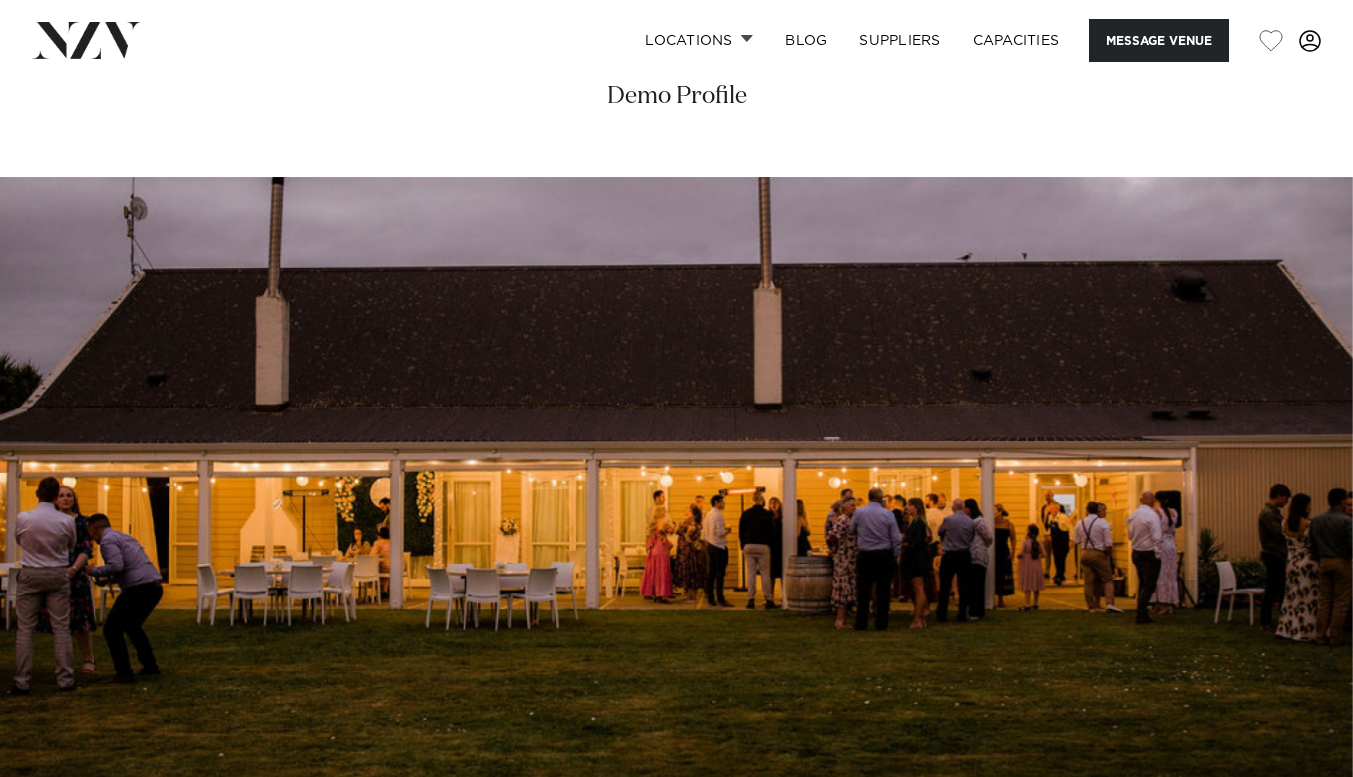 scroll, scrollTop: 0, scrollLeft: 0, axis: both 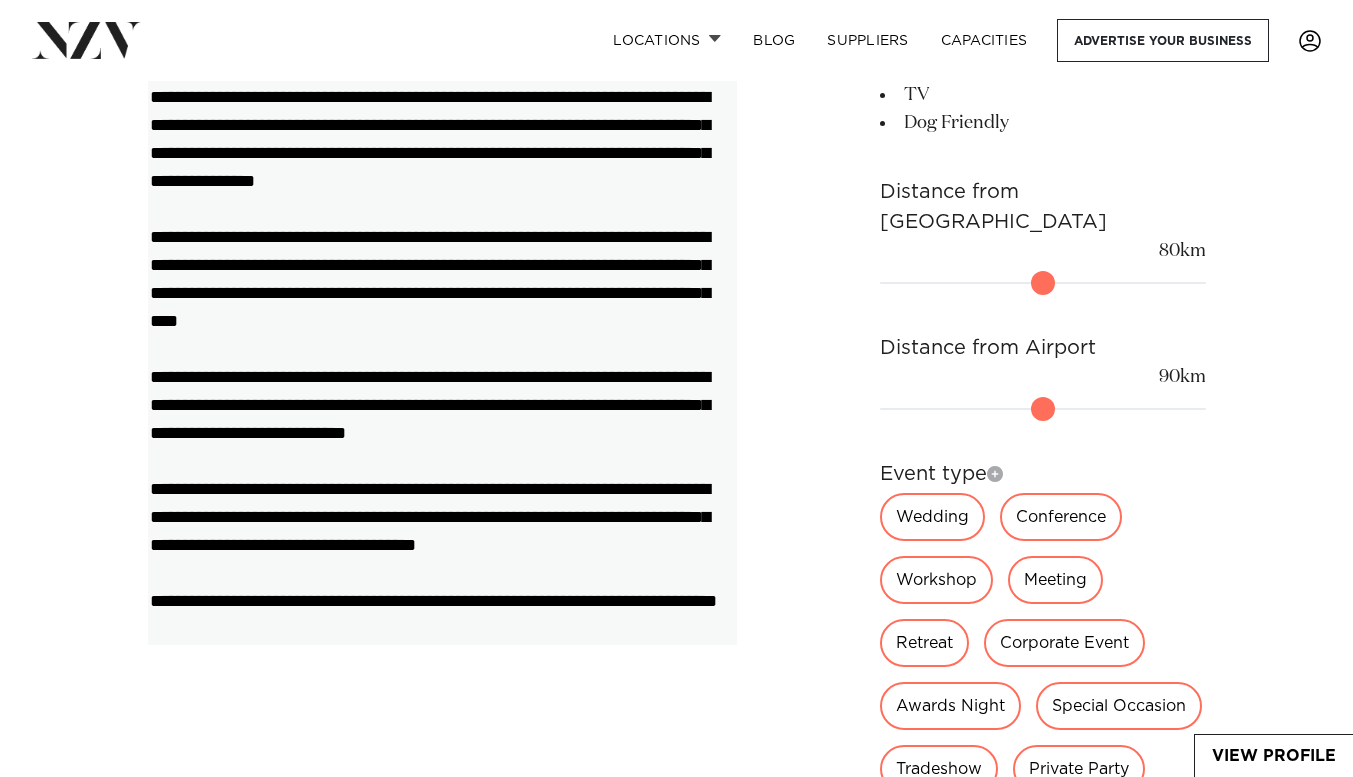 click on "**********" at bounding box center [442, 362] 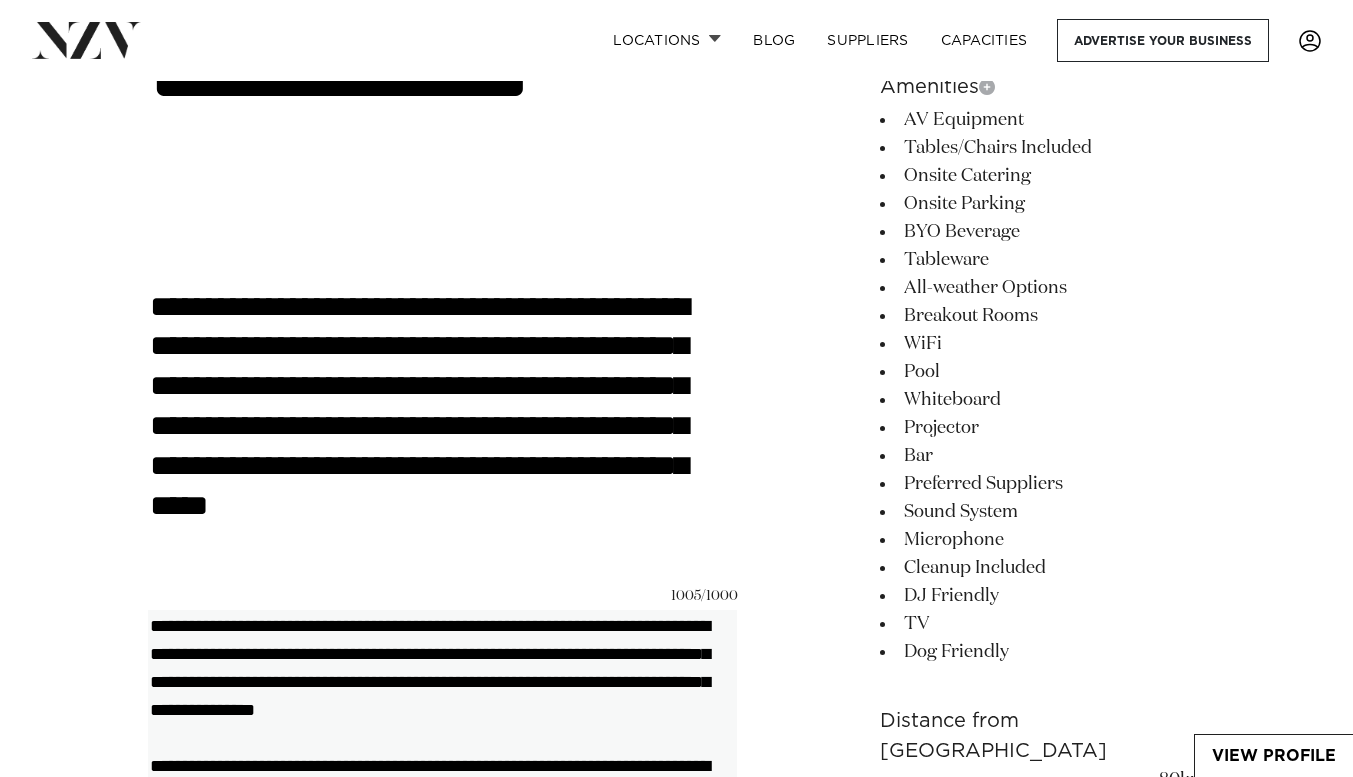 scroll, scrollTop: 1148, scrollLeft: 0, axis: vertical 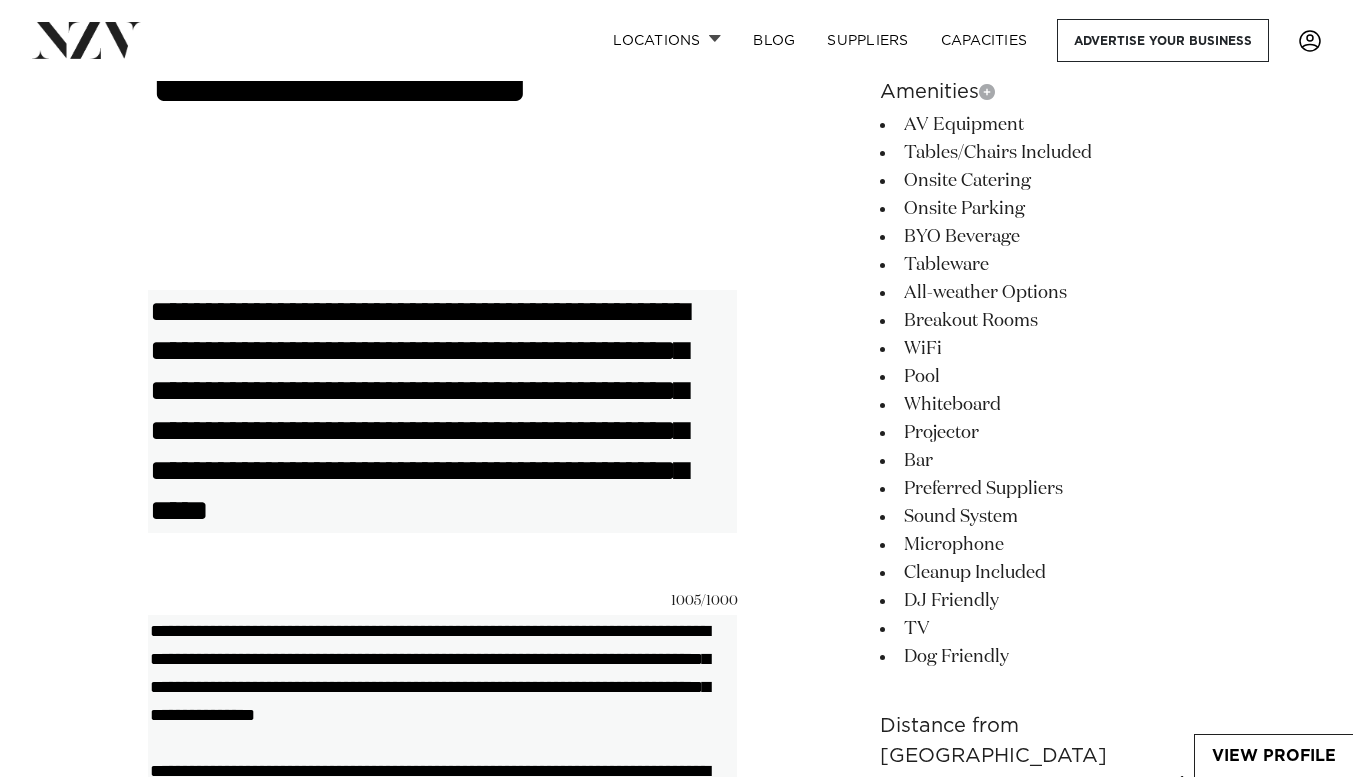 type on "**********" 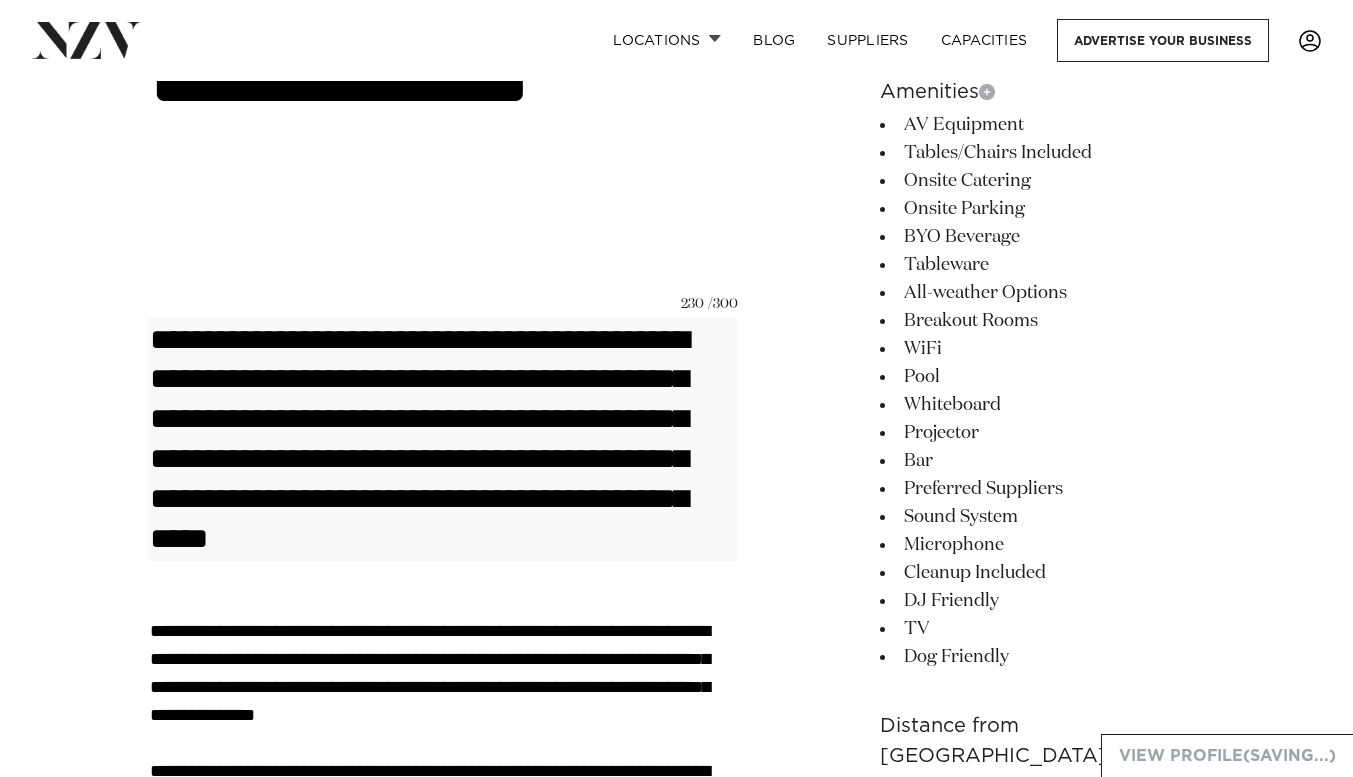 click on "**********" at bounding box center [442, 439] 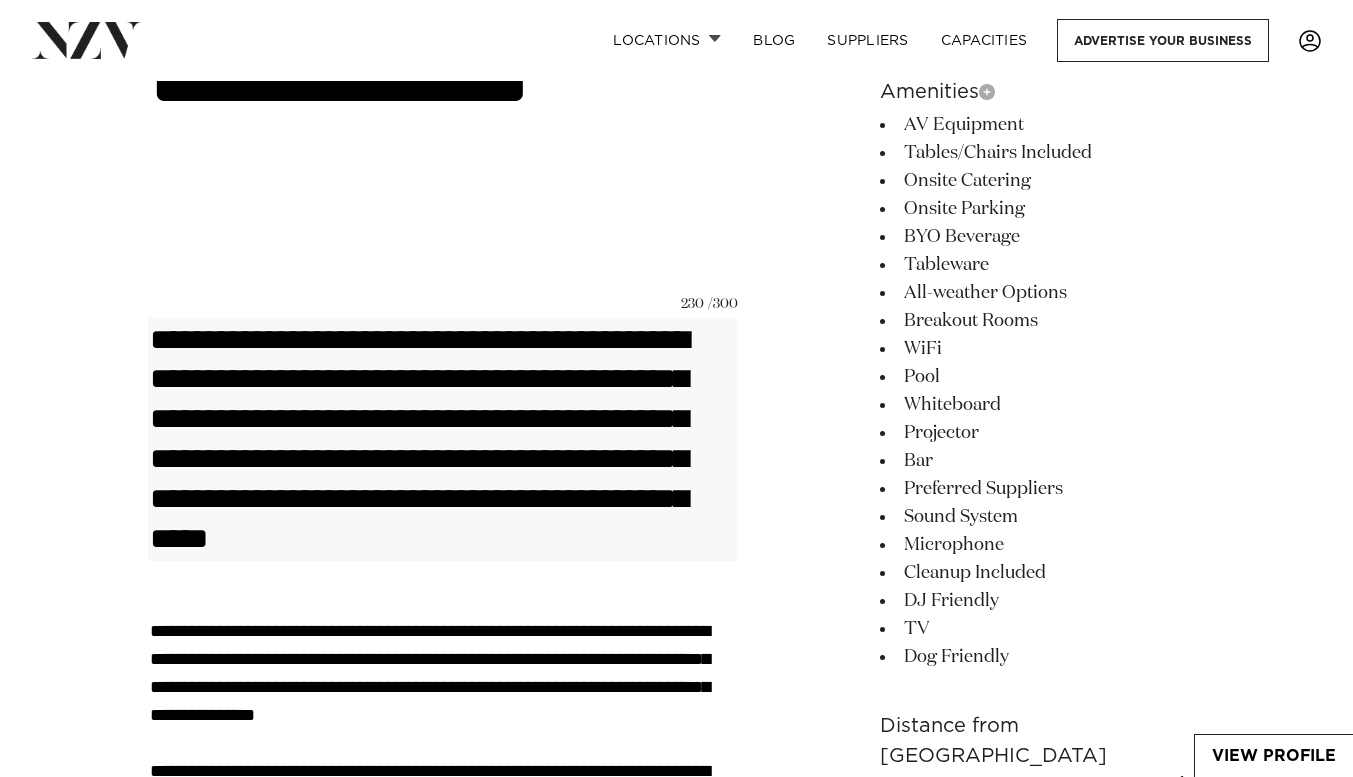 click on "**********" at bounding box center (442, 439) 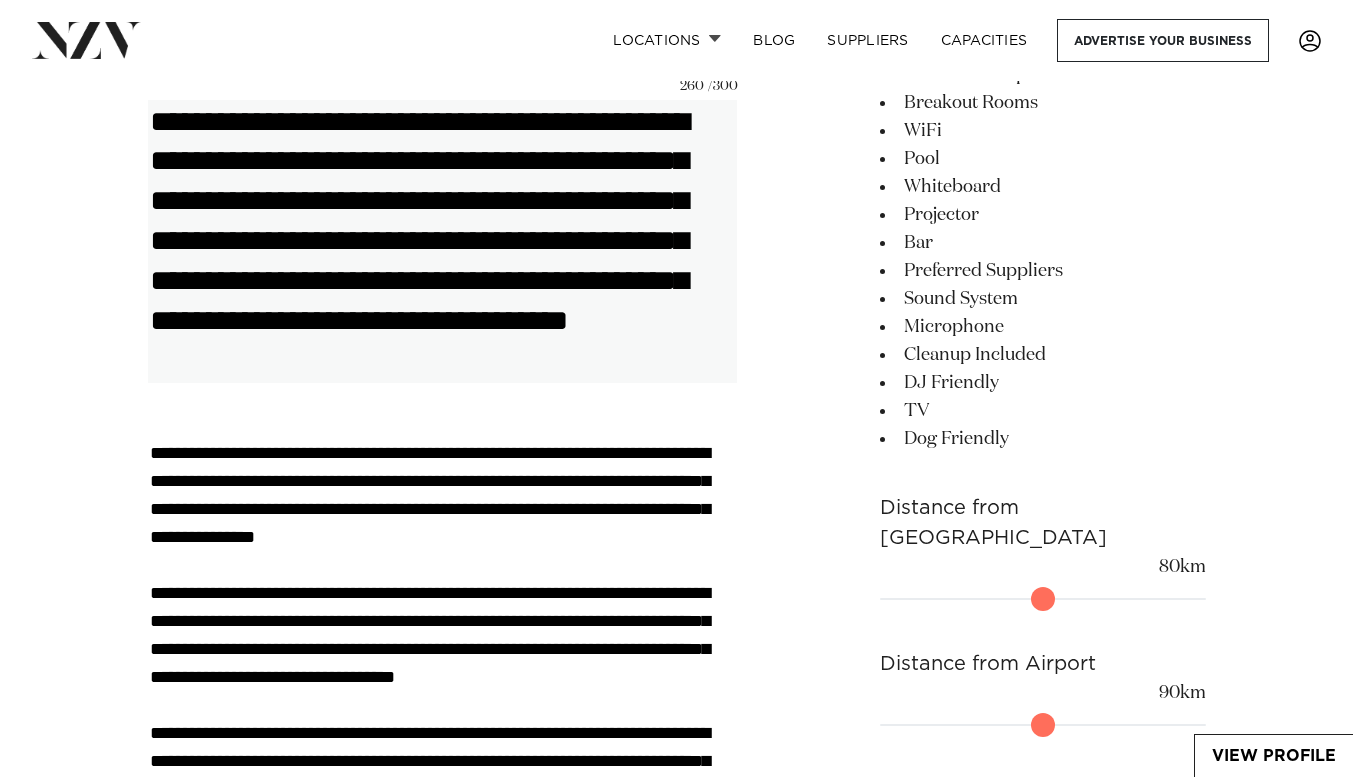 scroll, scrollTop: 1368, scrollLeft: 0, axis: vertical 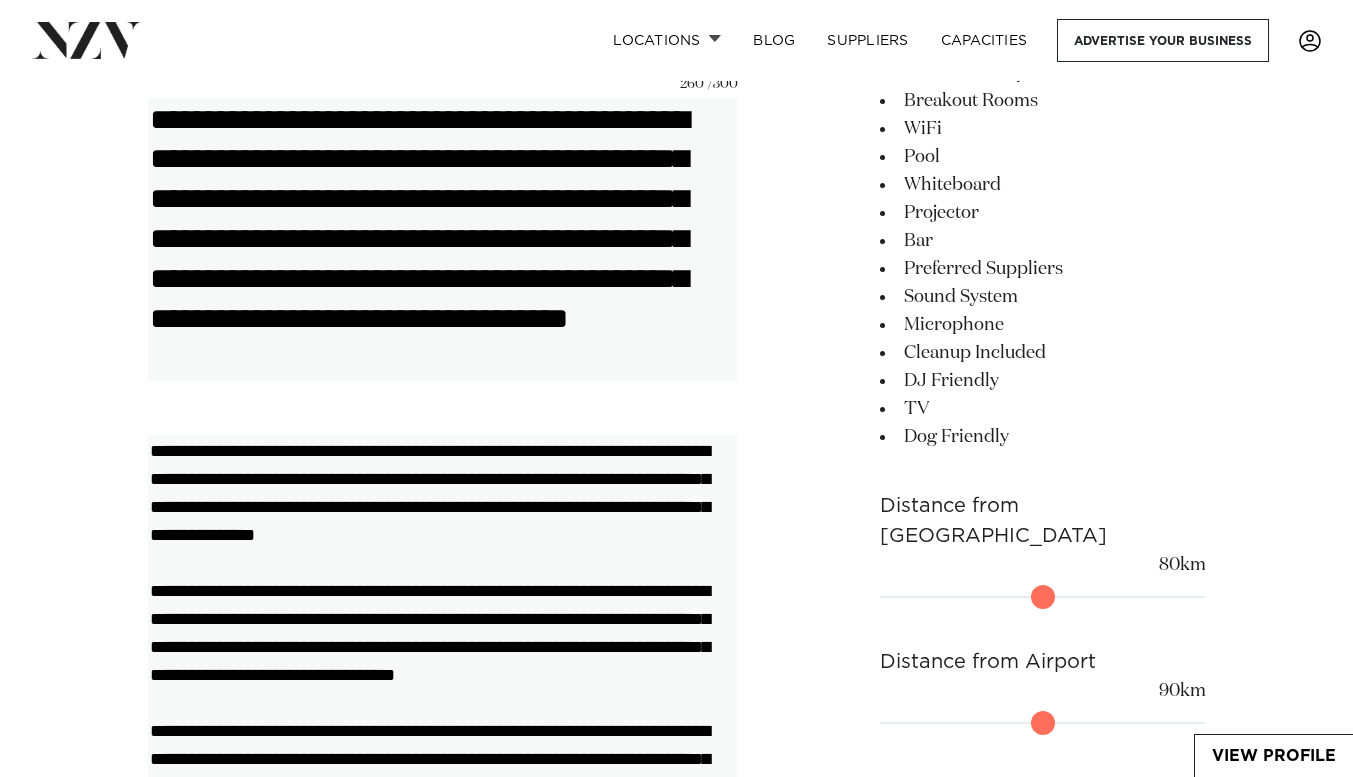 type on "**********" 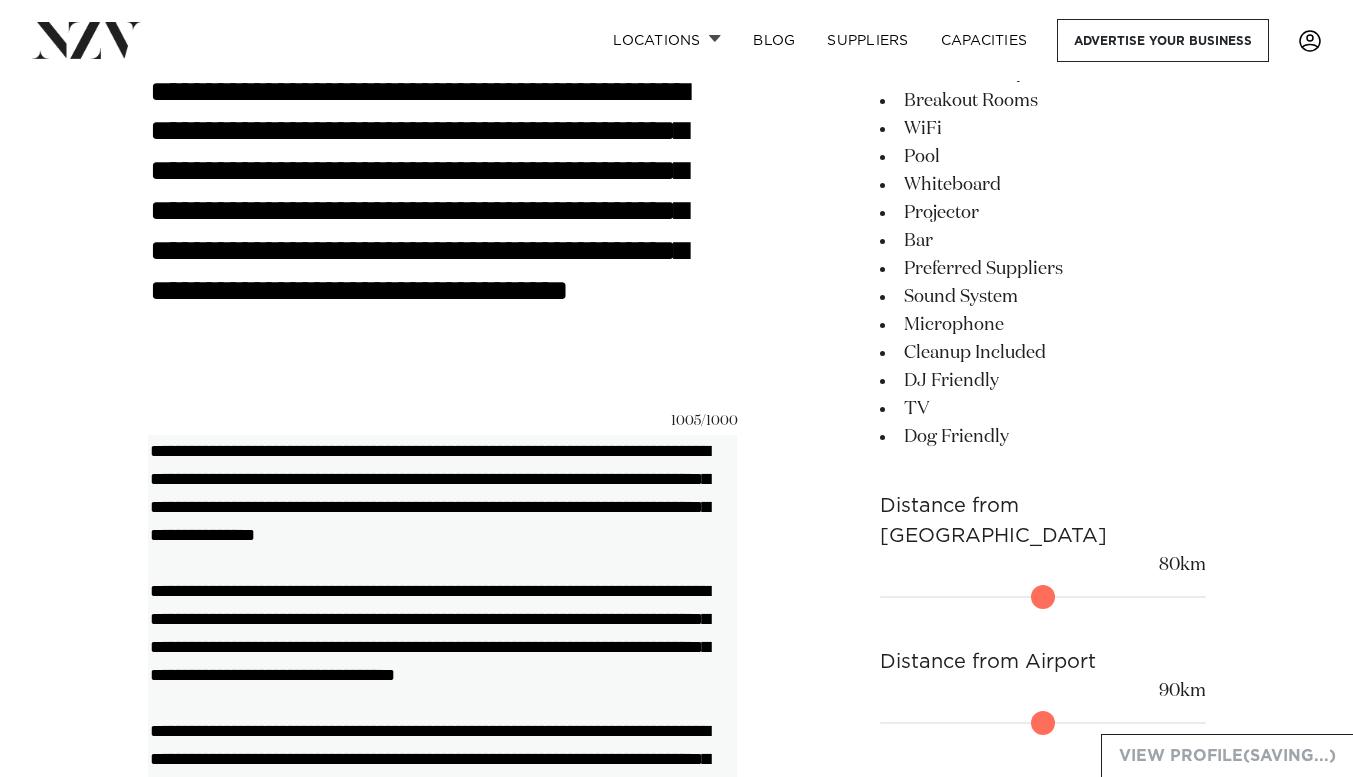 click on "**********" at bounding box center (442, 716) 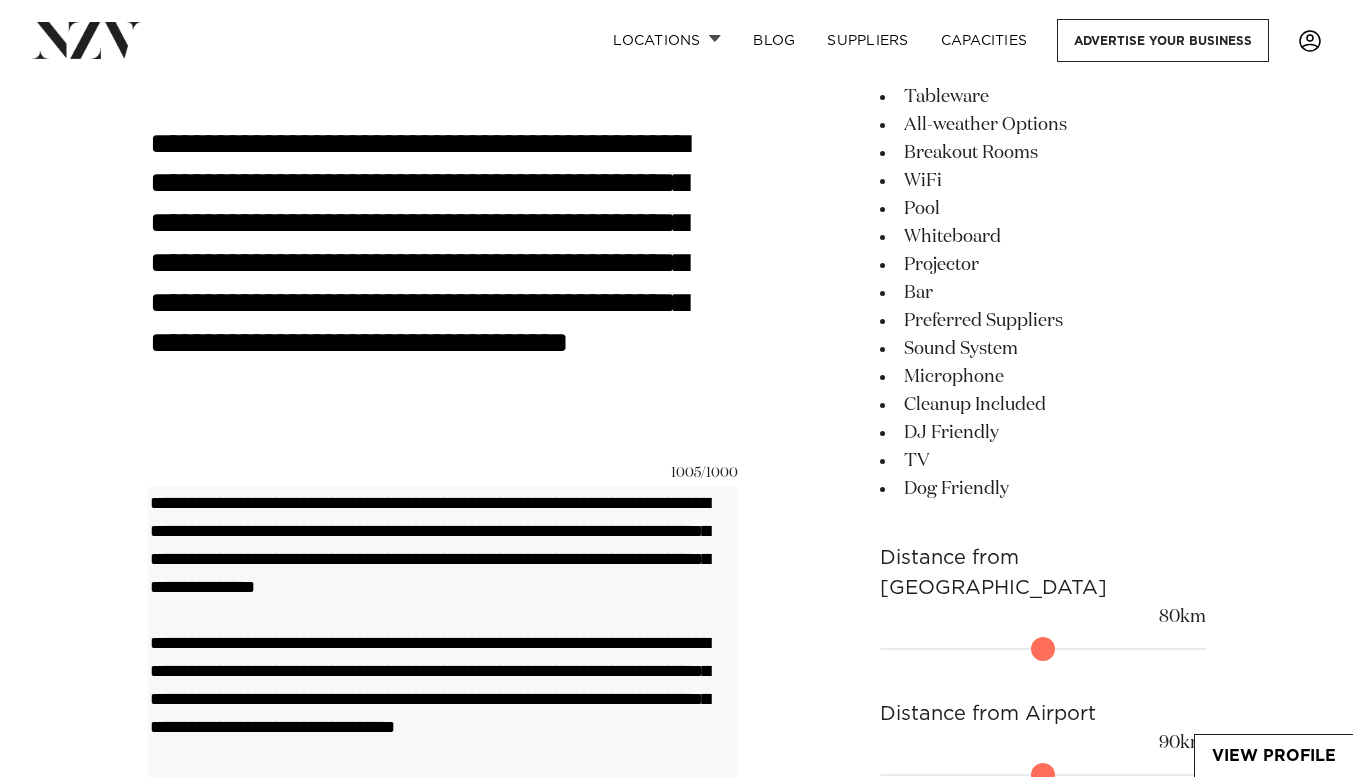scroll, scrollTop: 1321, scrollLeft: 0, axis: vertical 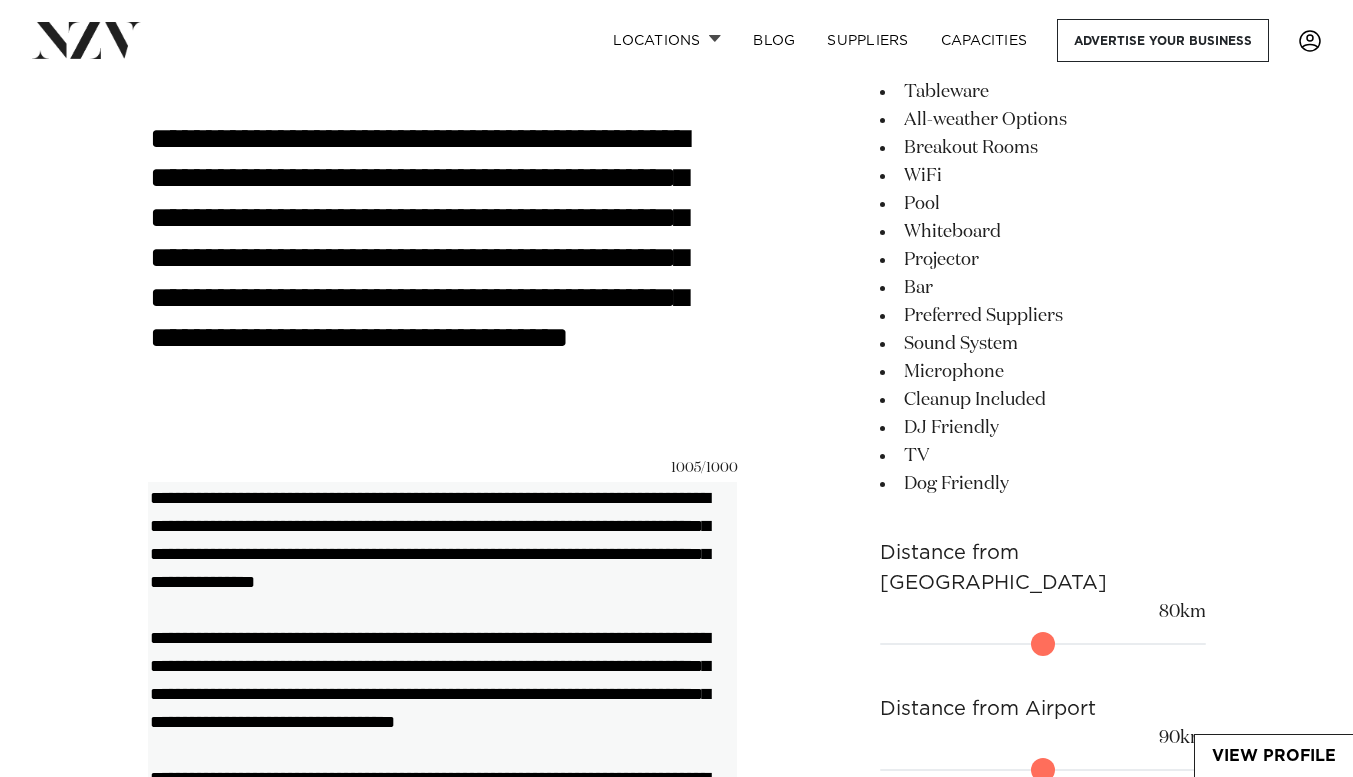 drag, startPoint x: 248, startPoint y: 577, endPoint x: 595, endPoint y: 588, distance: 347.17432 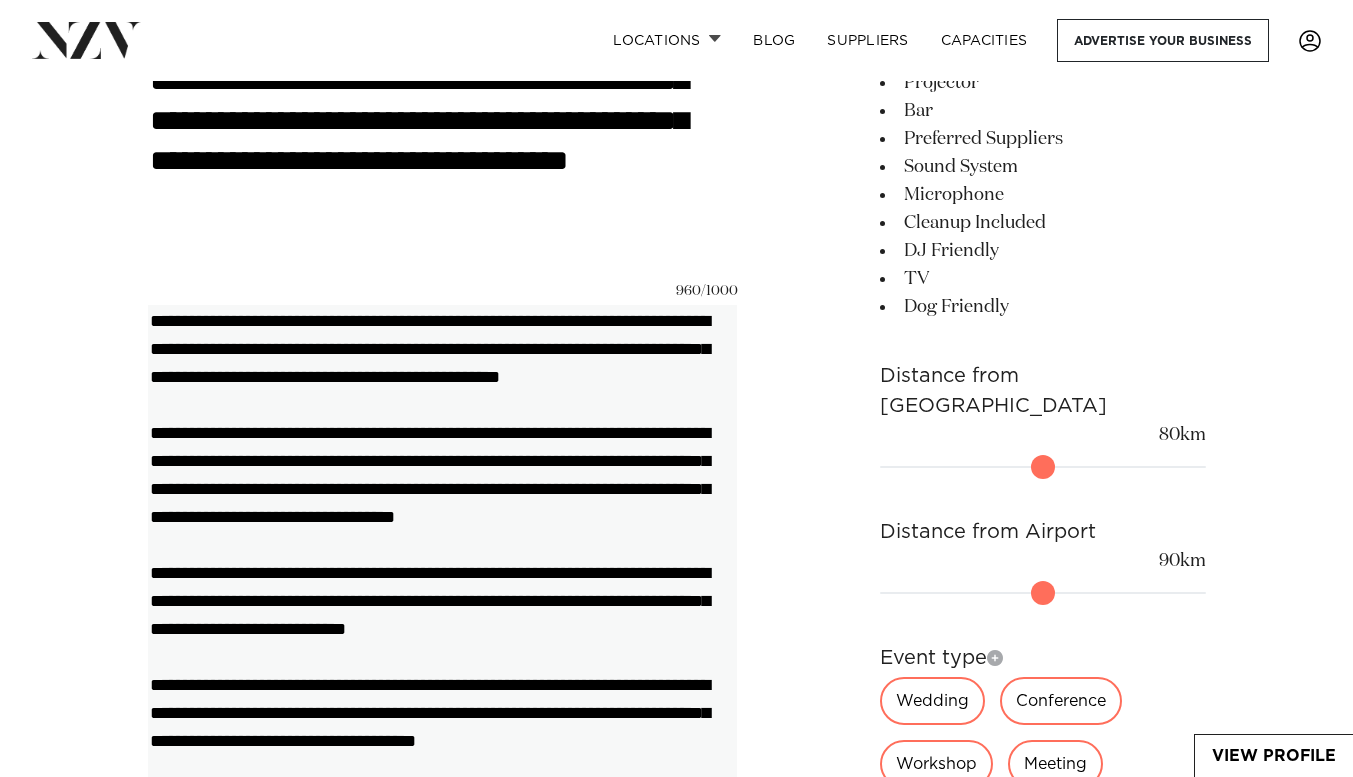 scroll, scrollTop: 1509, scrollLeft: 0, axis: vertical 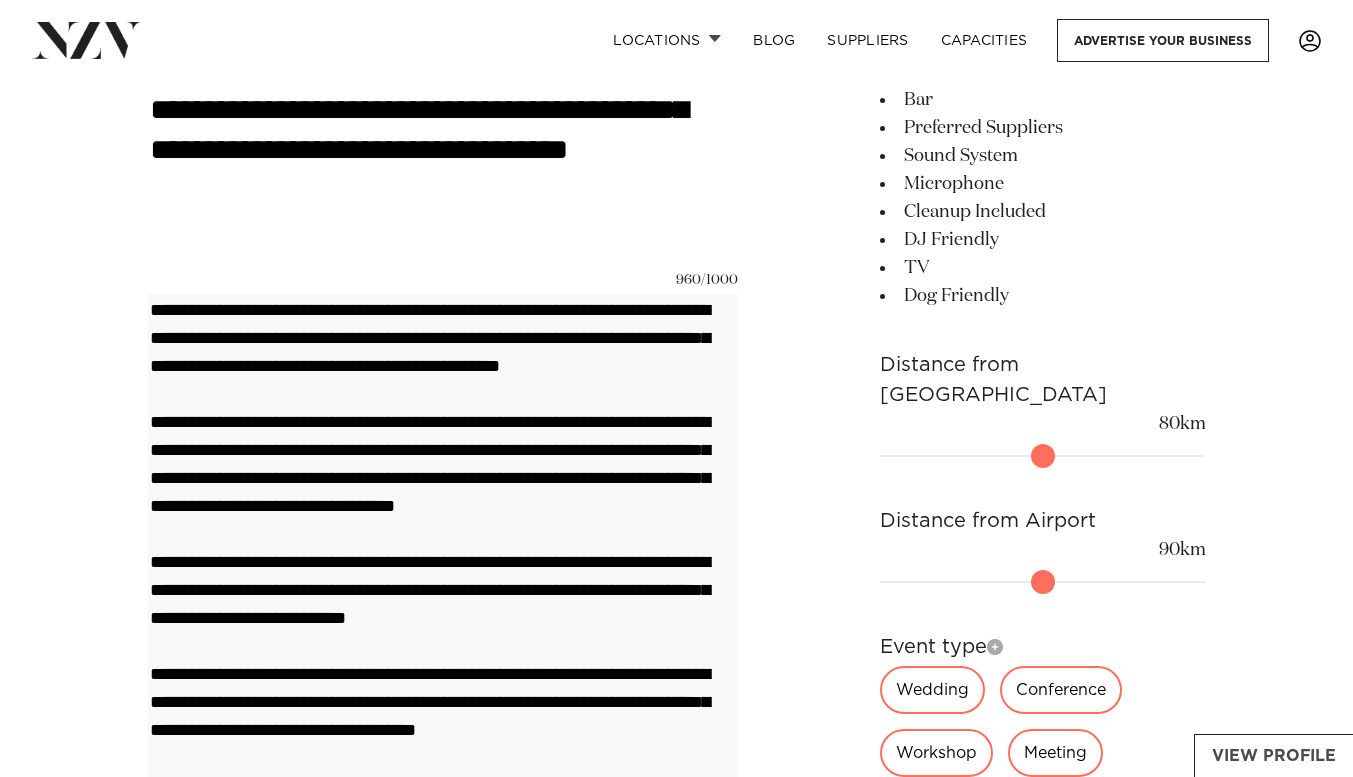 type on "**********" 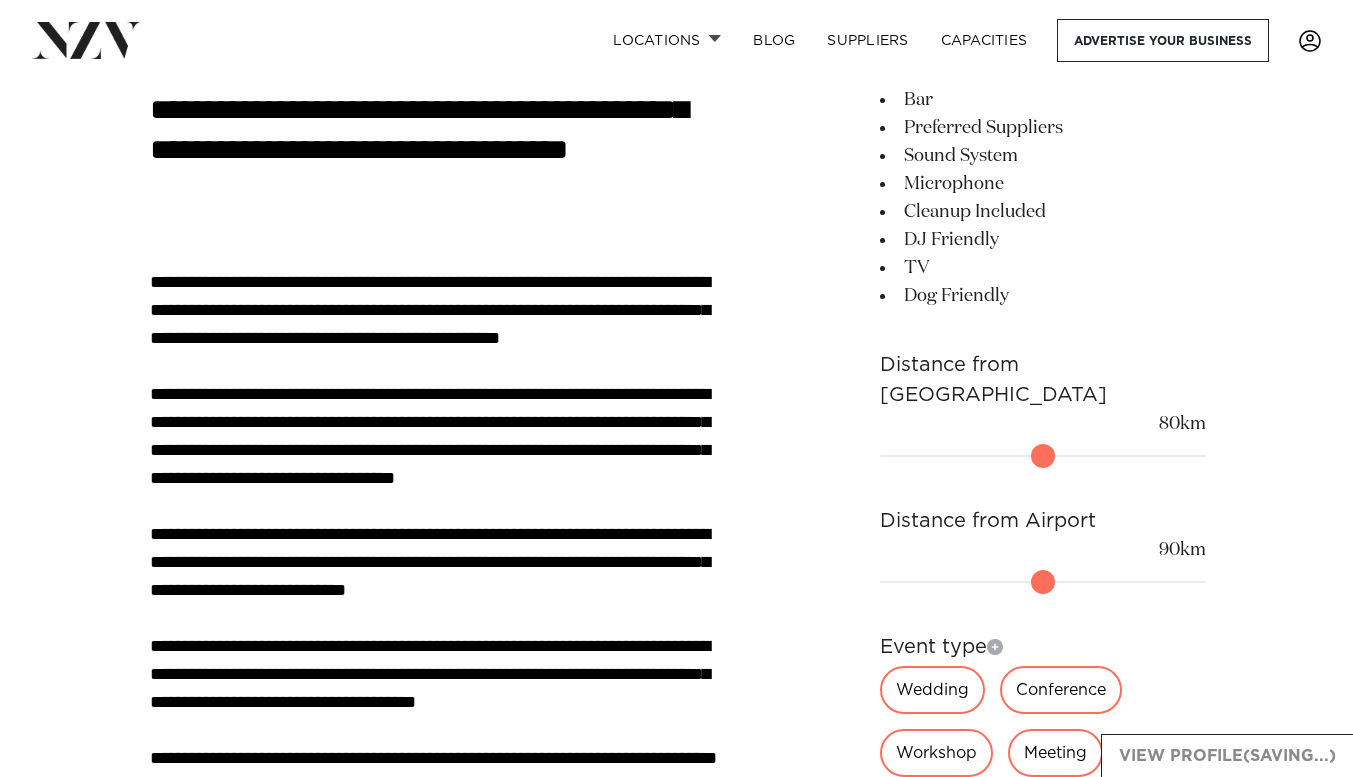 click on "View Profile  (Saving...)" at bounding box center (1227, 755) 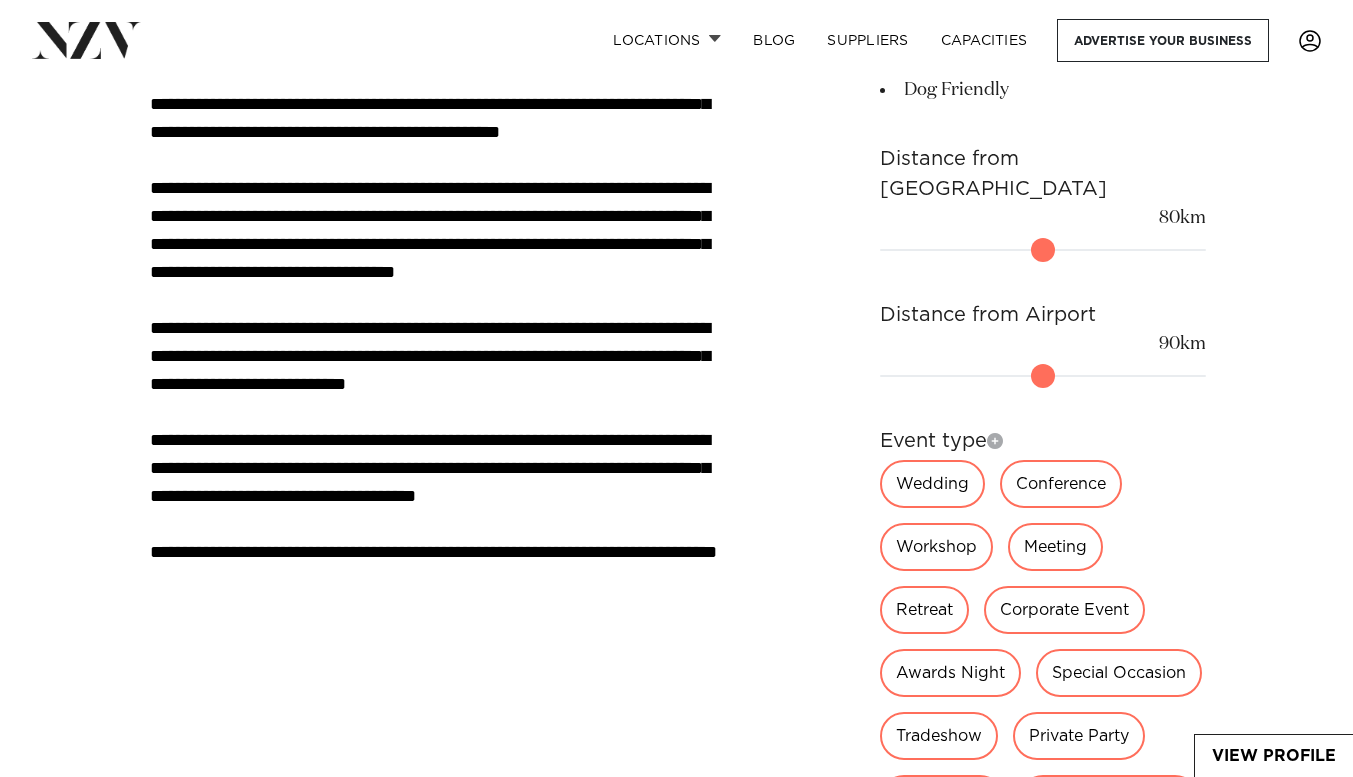 scroll, scrollTop: 1717, scrollLeft: 0, axis: vertical 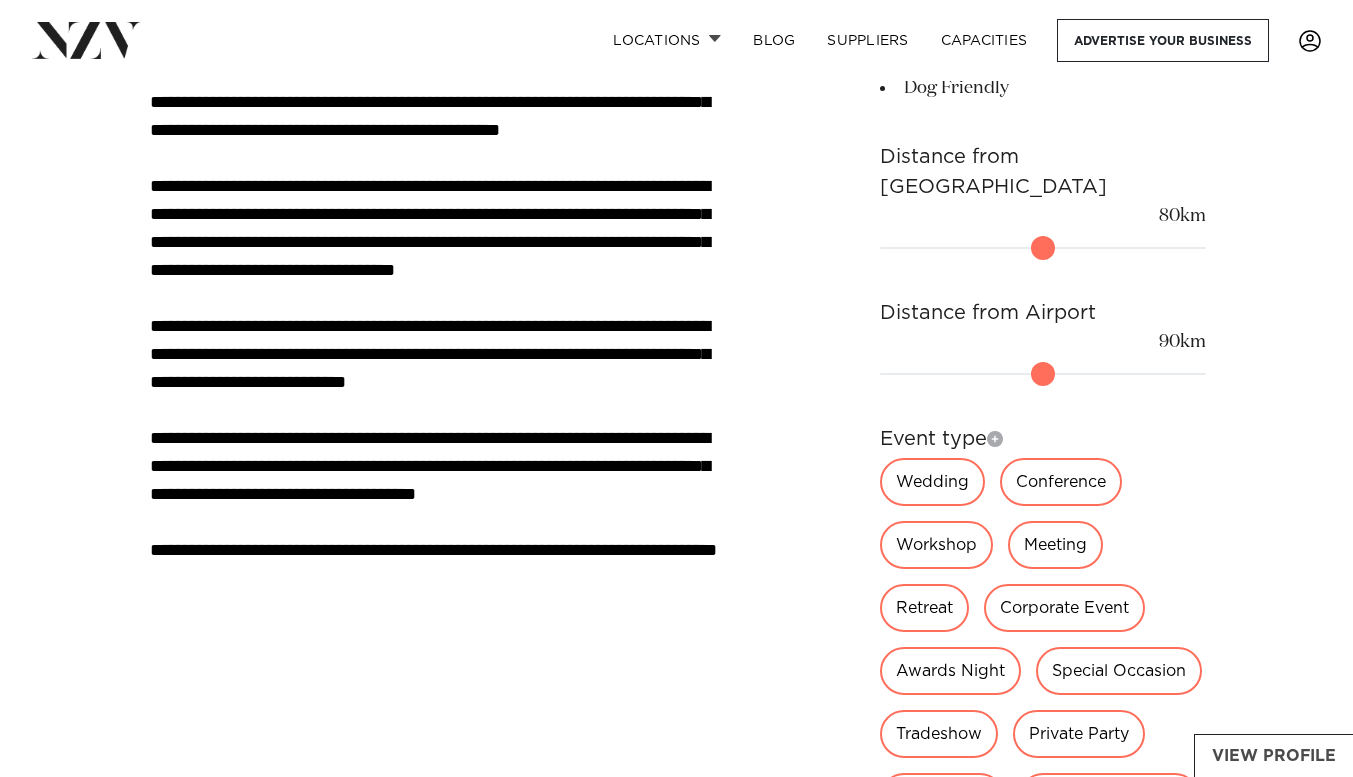 click on "View Profile" at bounding box center [1274, 756] 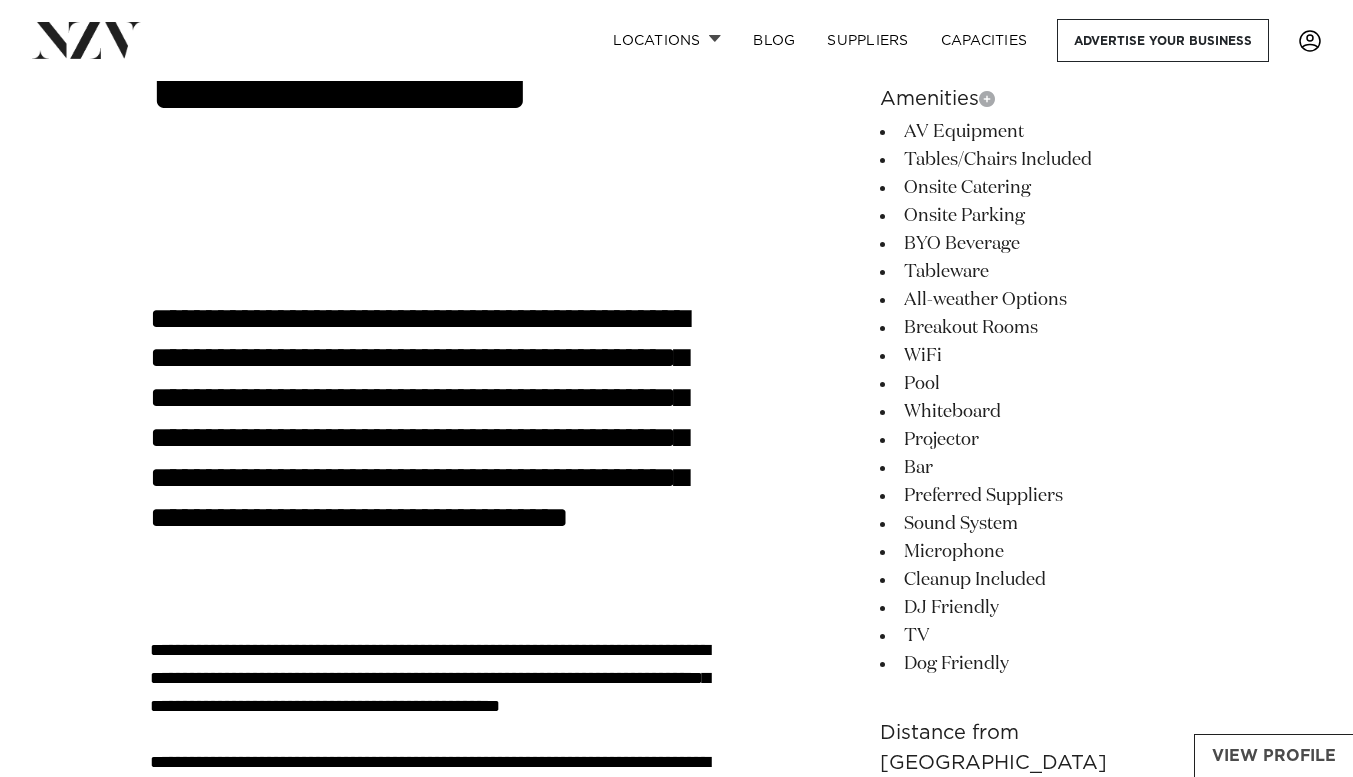 scroll, scrollTop: 1135, scrollLeft: 0, axis: vertical 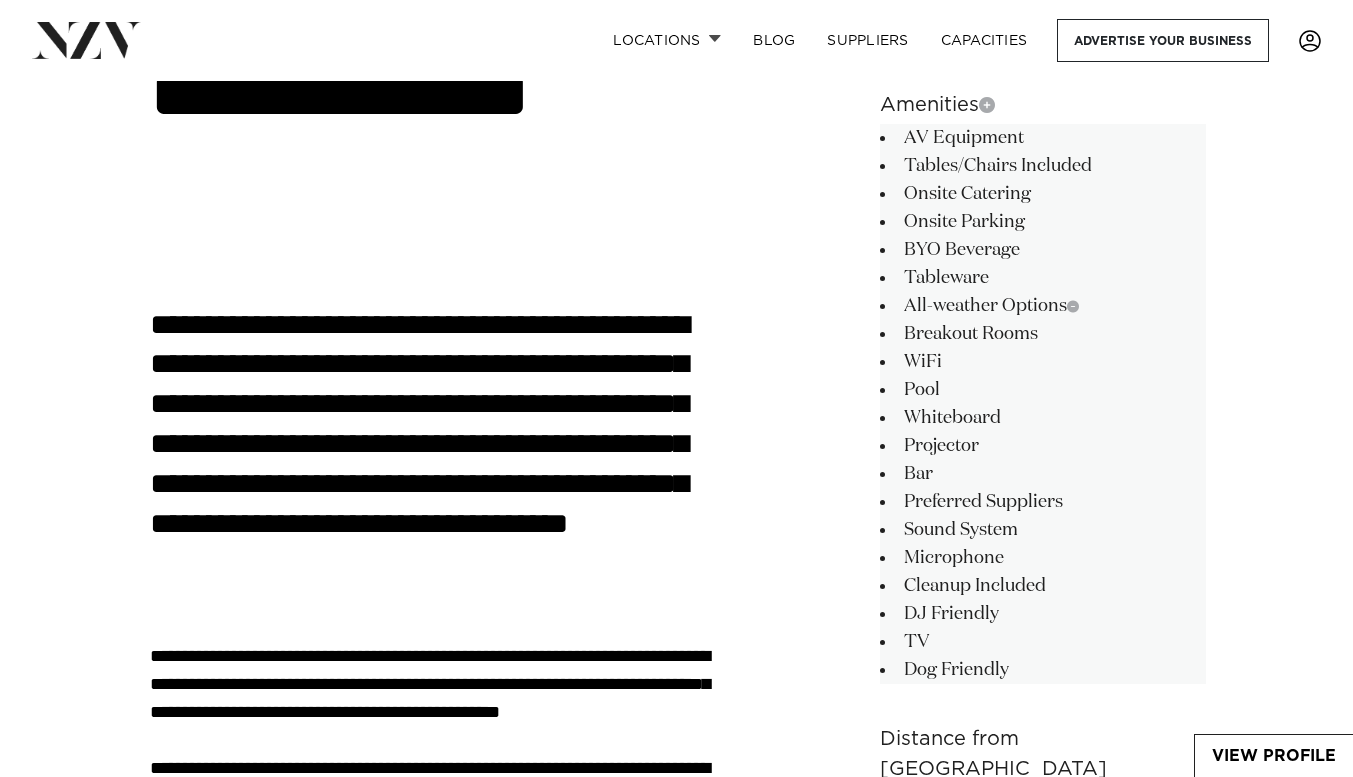 type 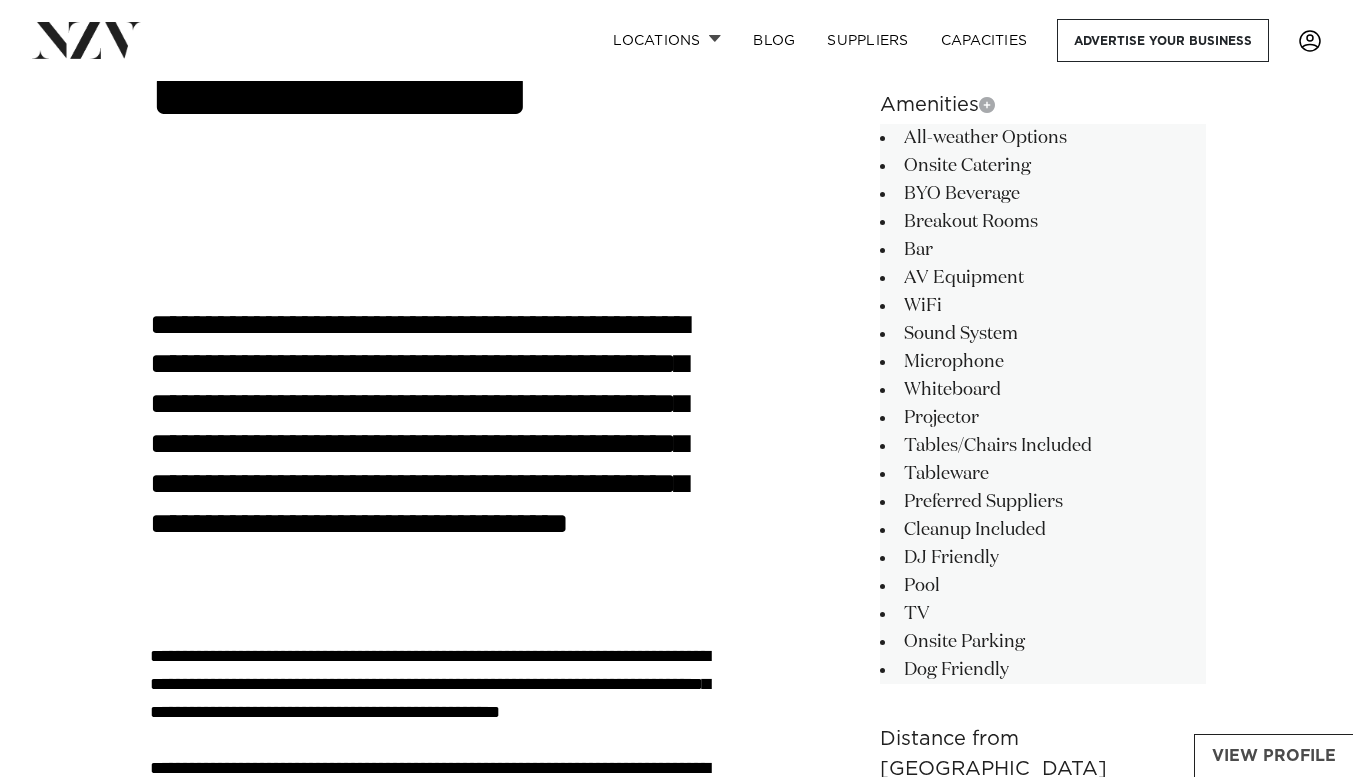 click on "View Profile" at bounding box center [1274, 756] 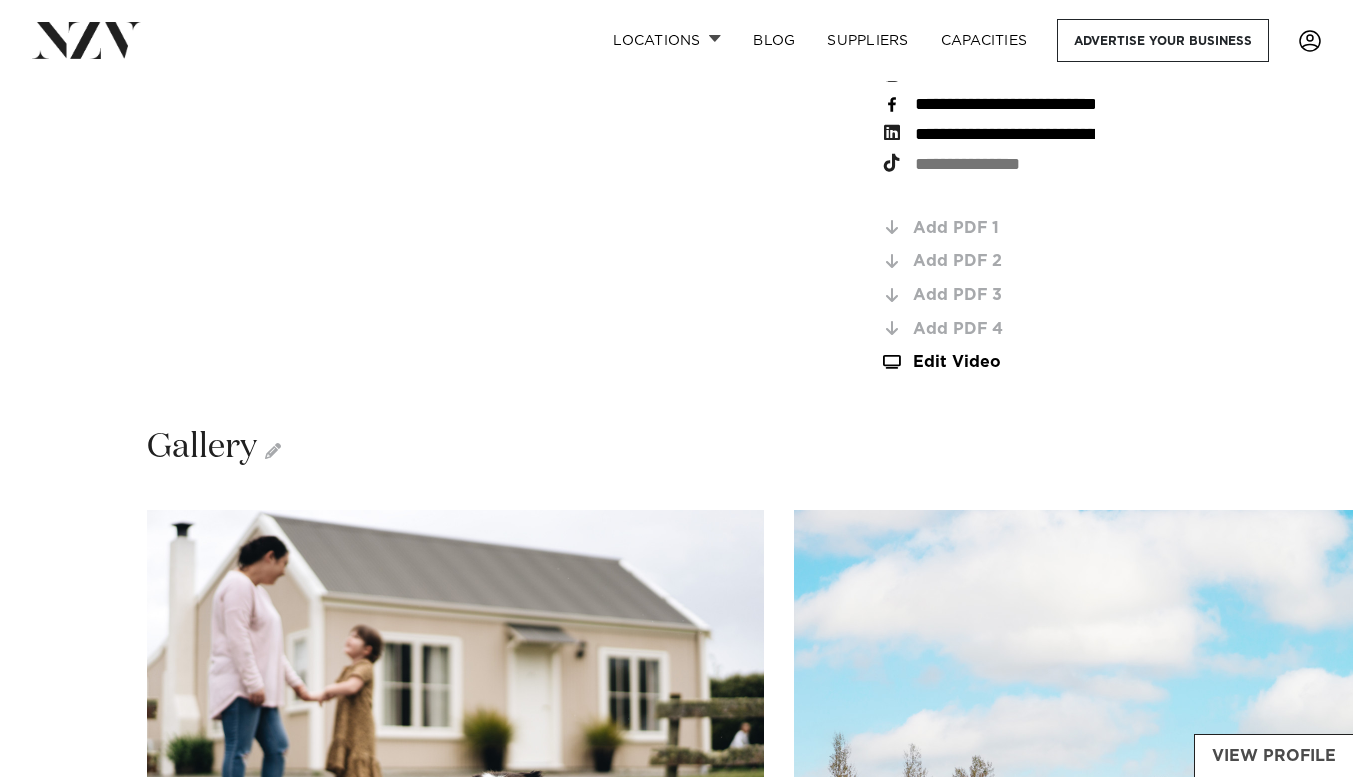 scroll, scrollTop: 2925, scrollLeft: 0, axis: vertical 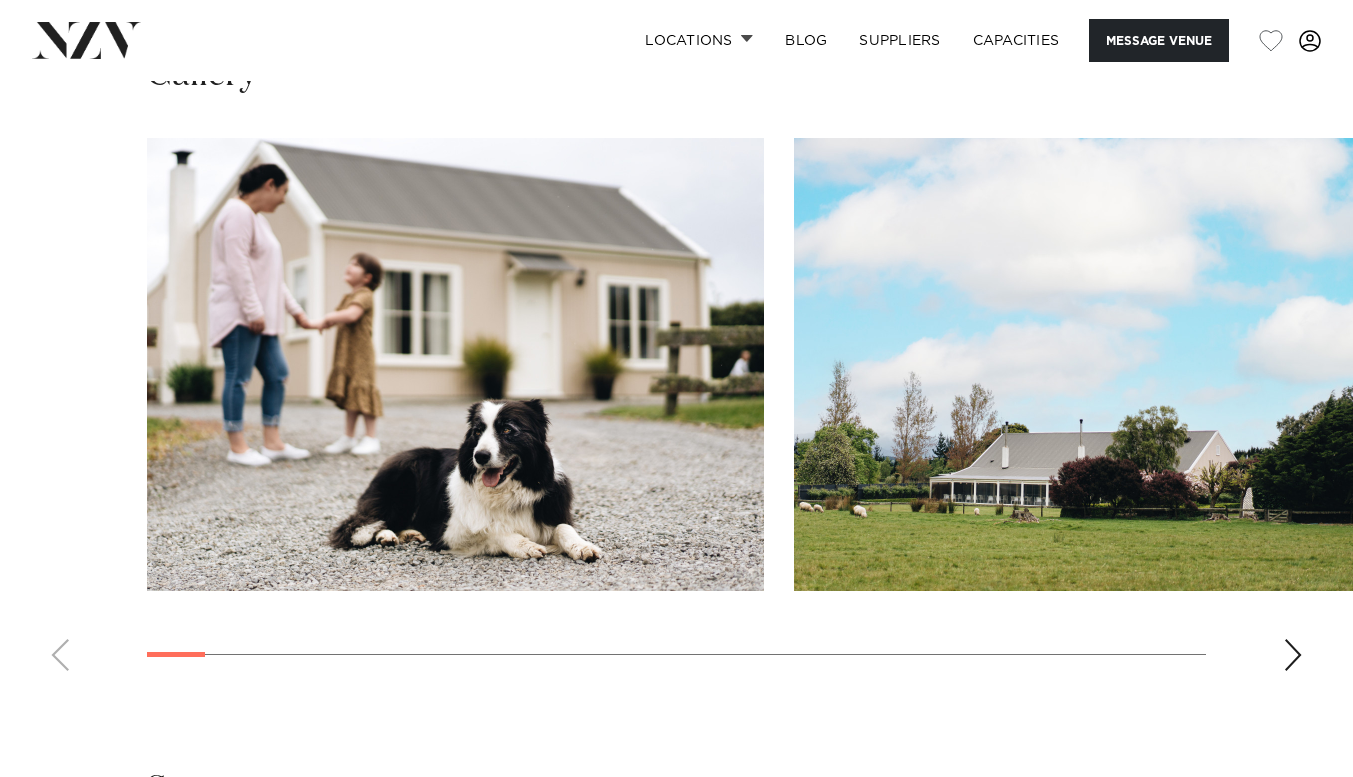 click at bounding box center [1293, 655] 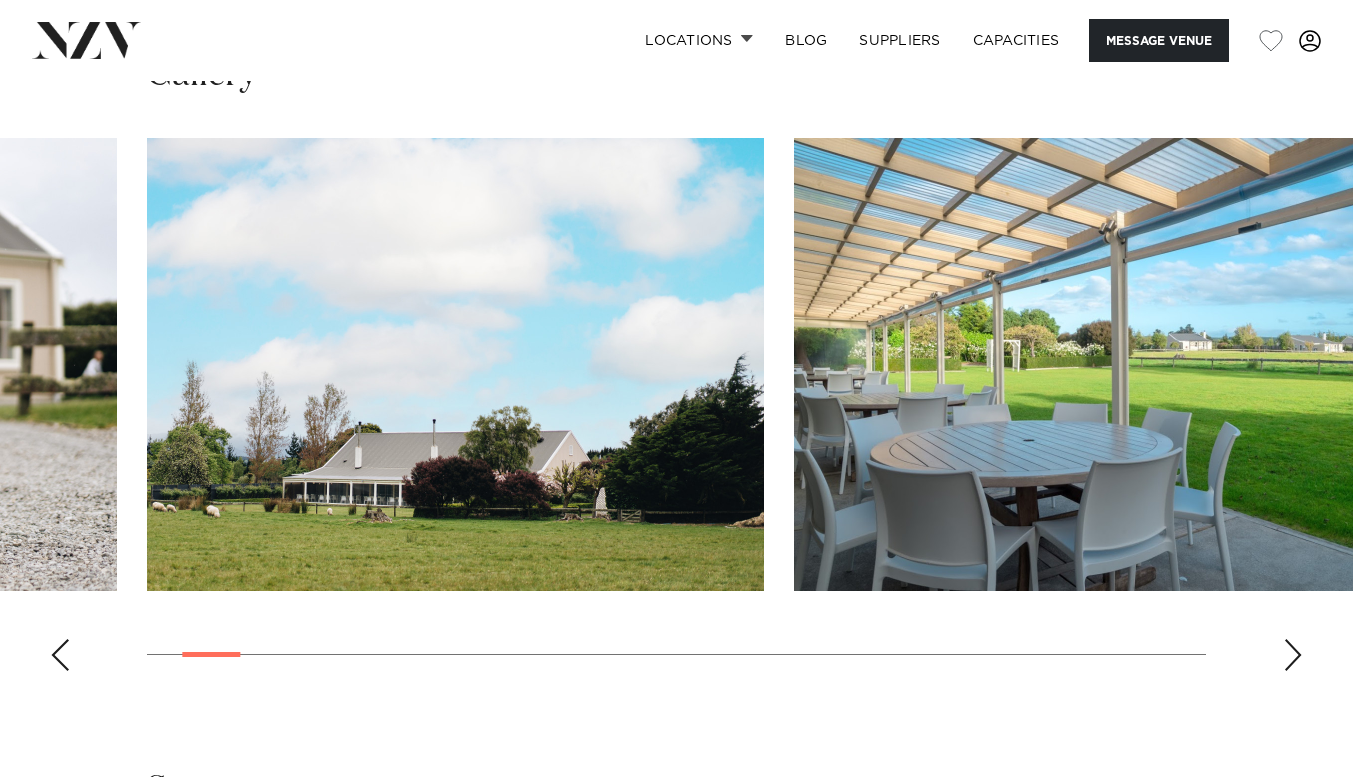 click at bounding box center [1293, 655] 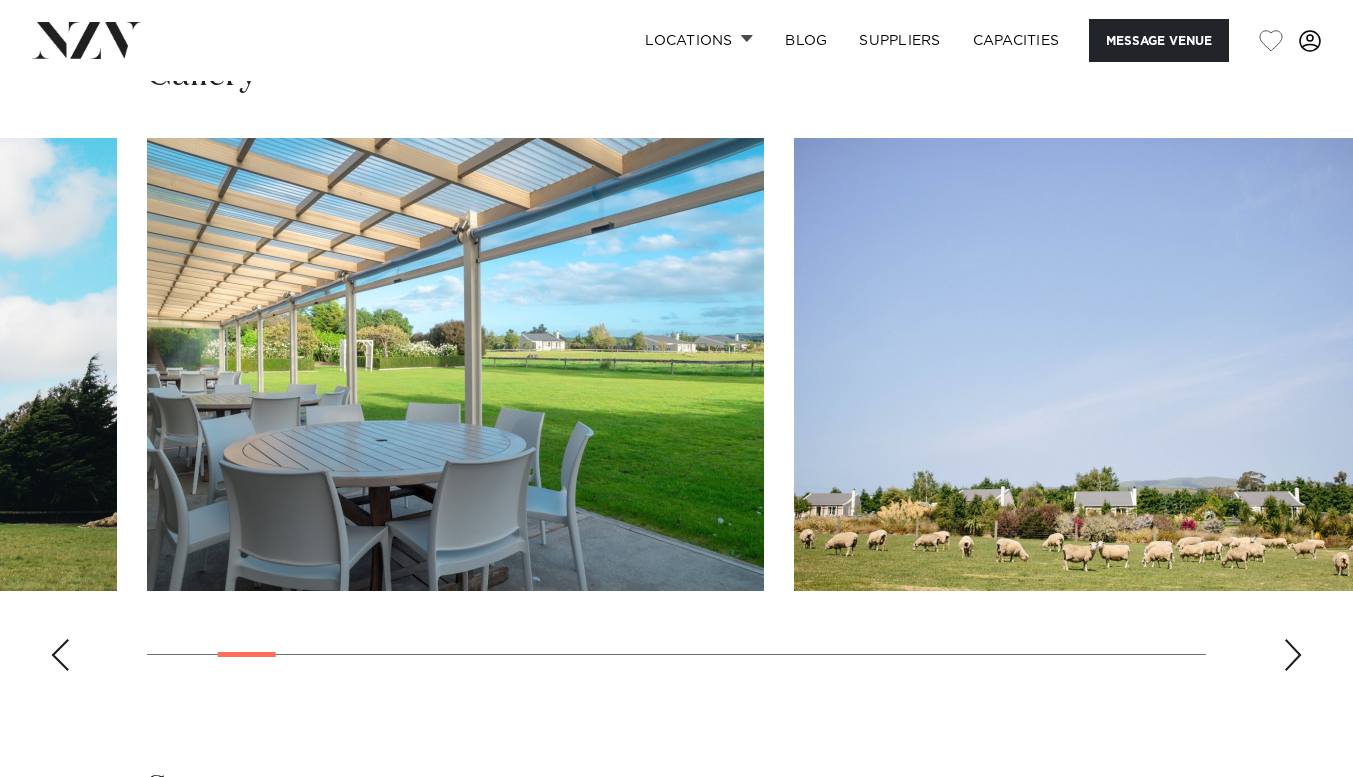 click at bounding box center [1293, 655] 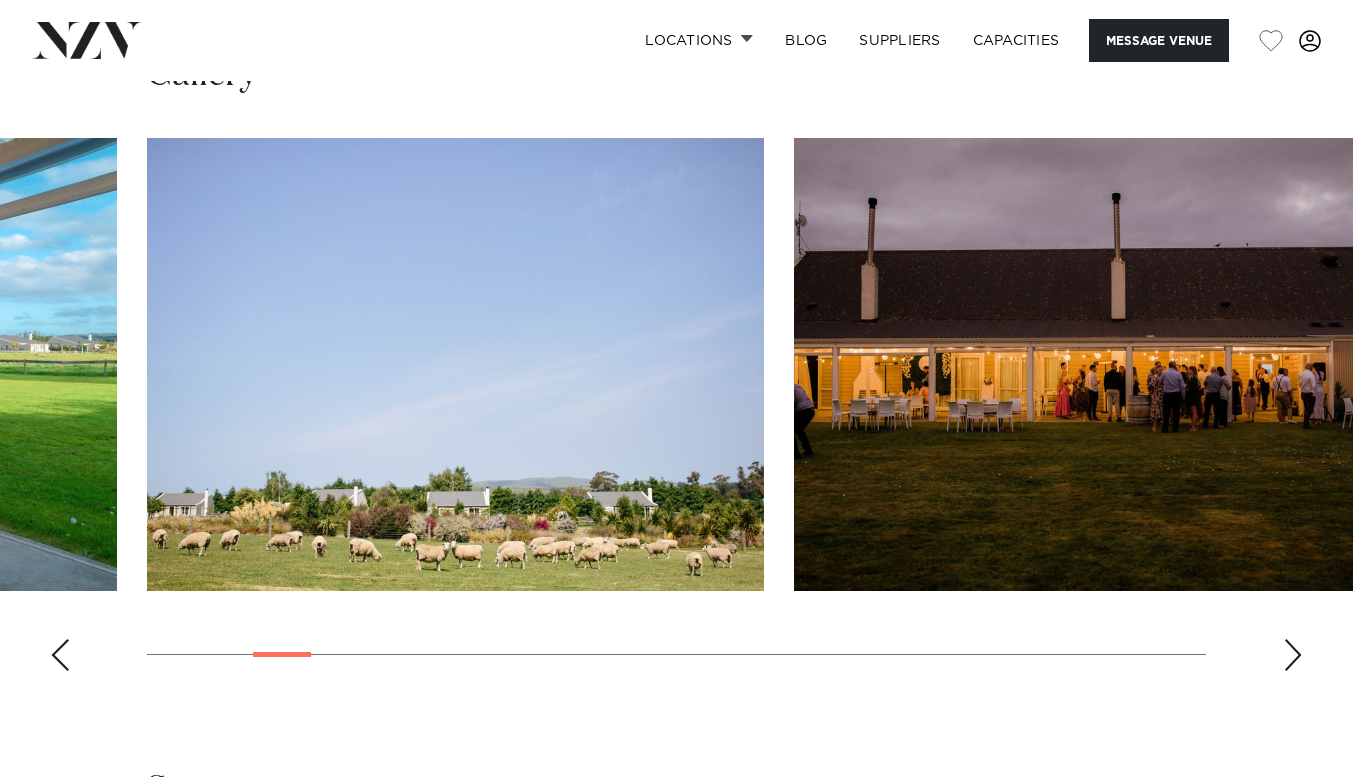 click at bounding box center [1293, 655] 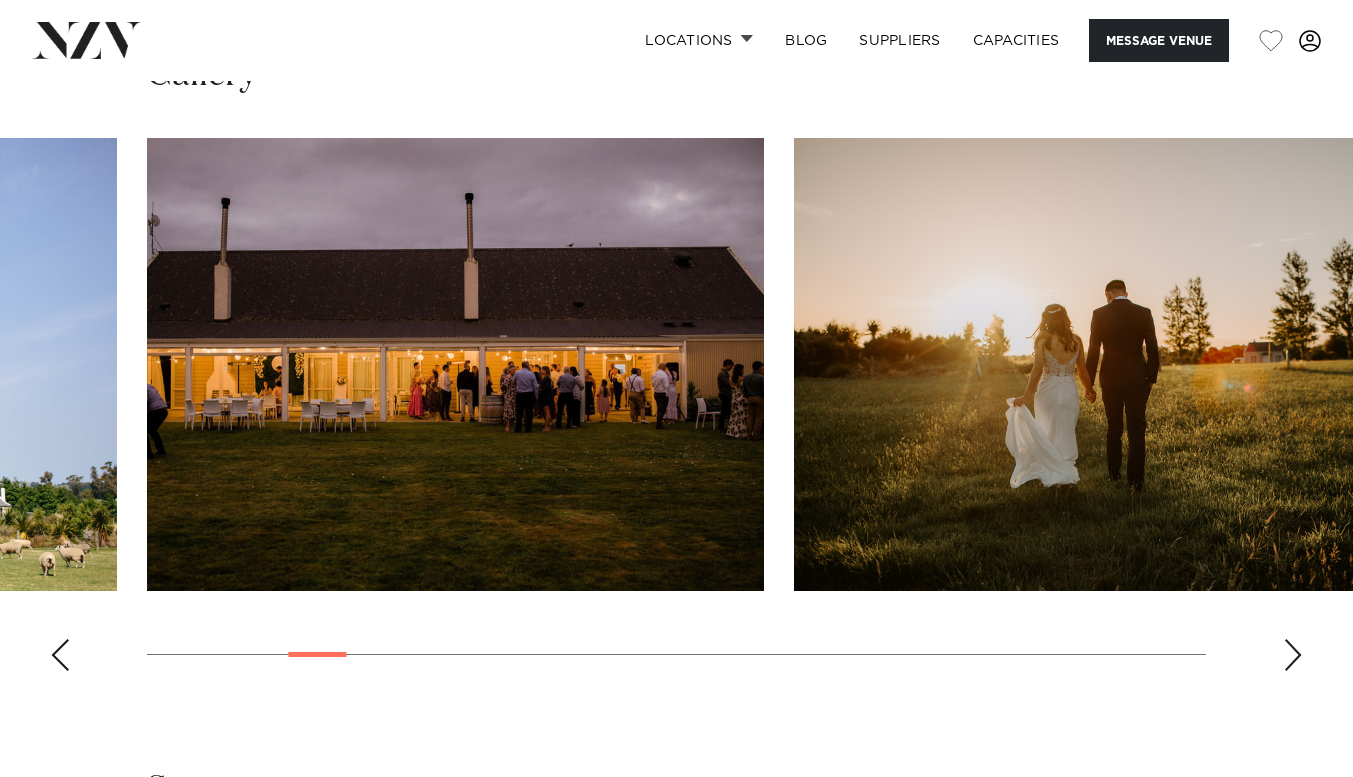 click at bounding box center (1293, 655) 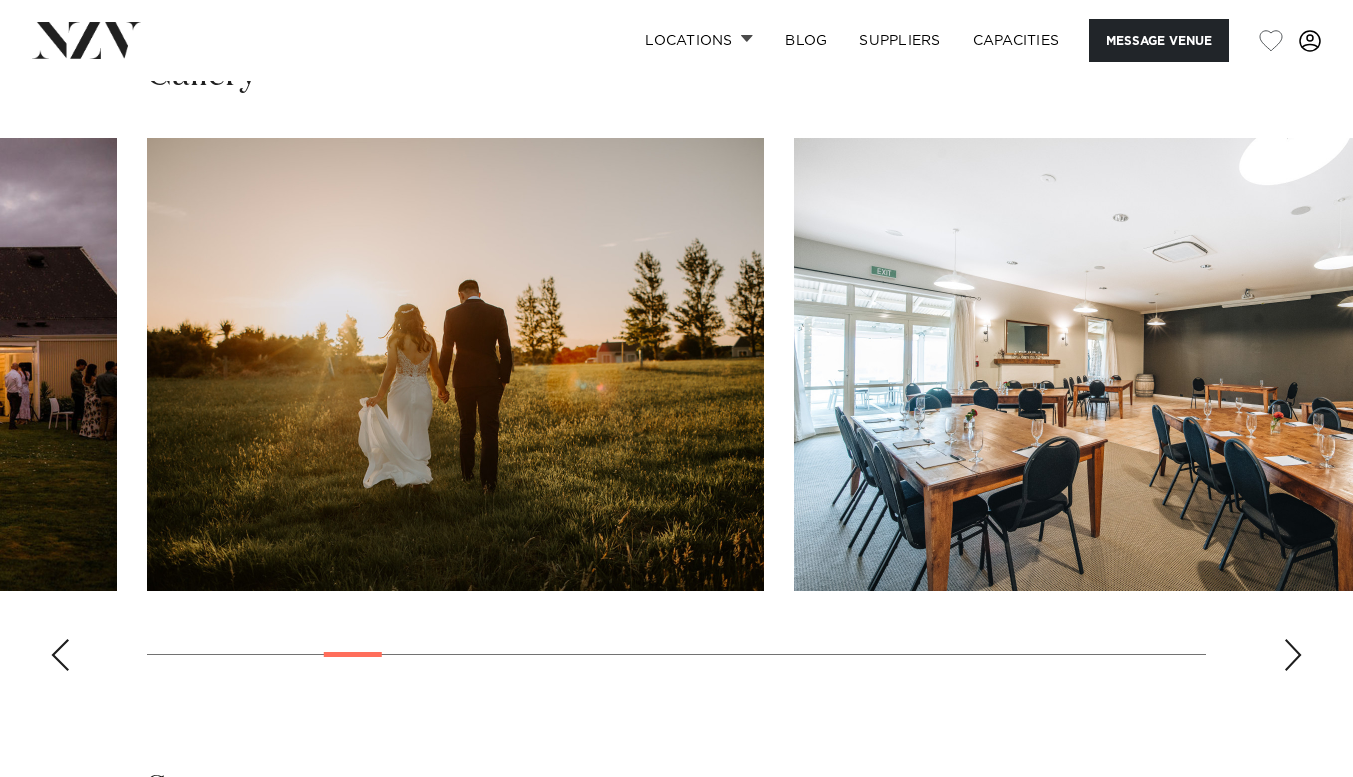 click at bounding box center [1293, 655] 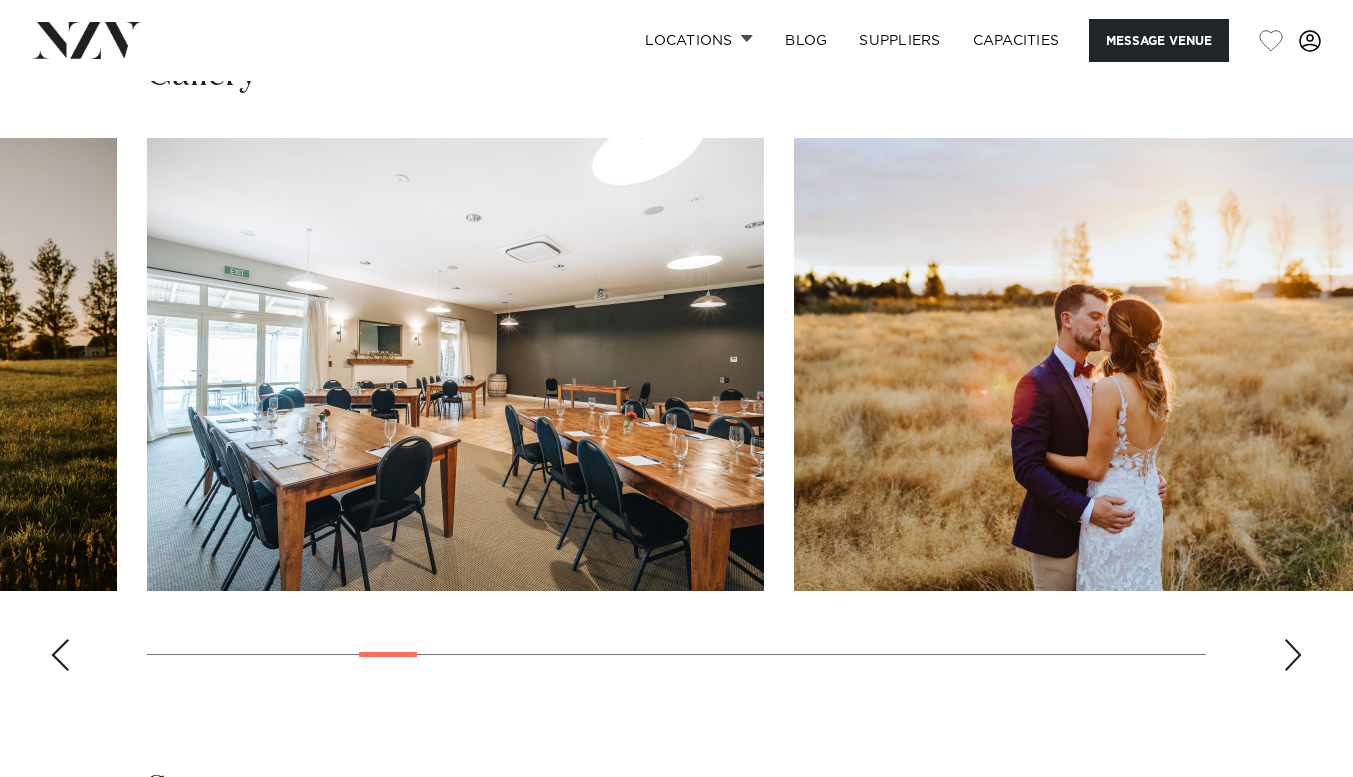 click at bounding box center [1293, 655] 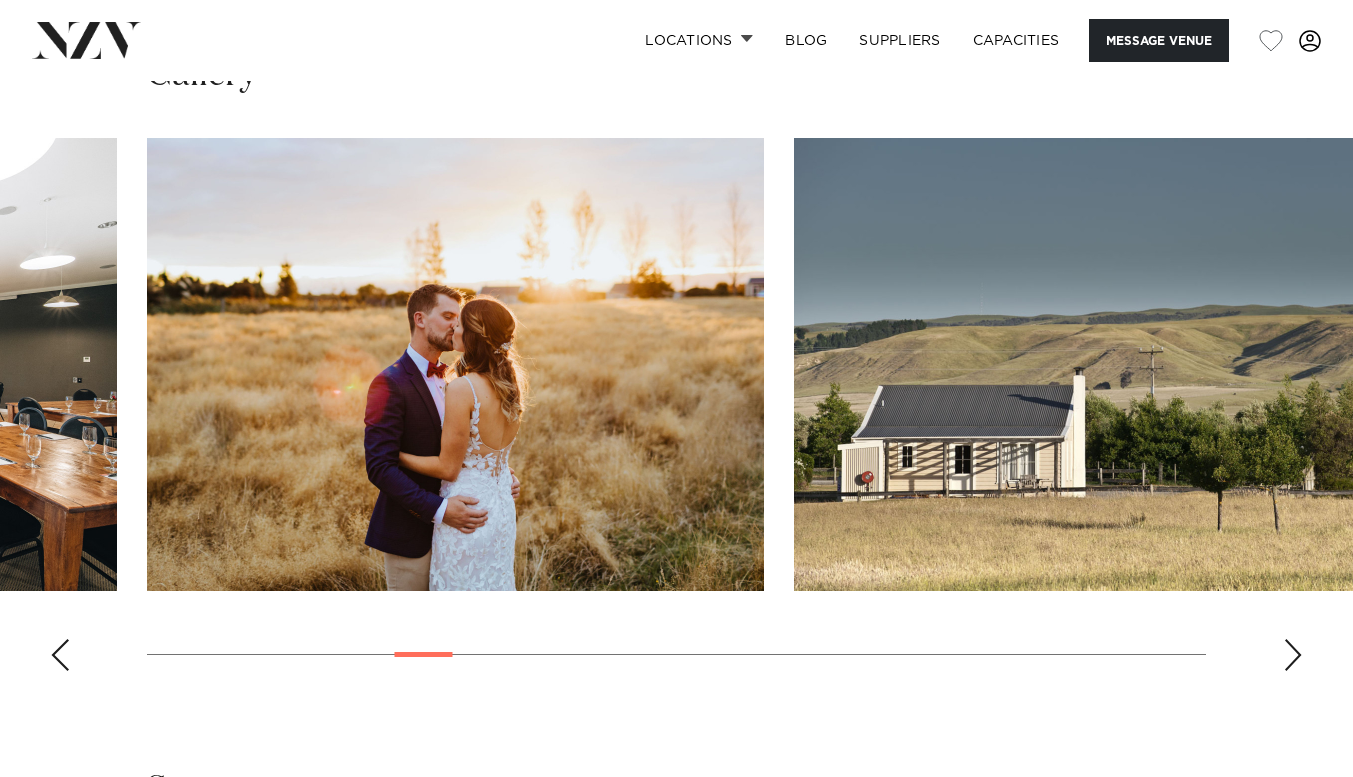 click at bounding box center [1293, 655] 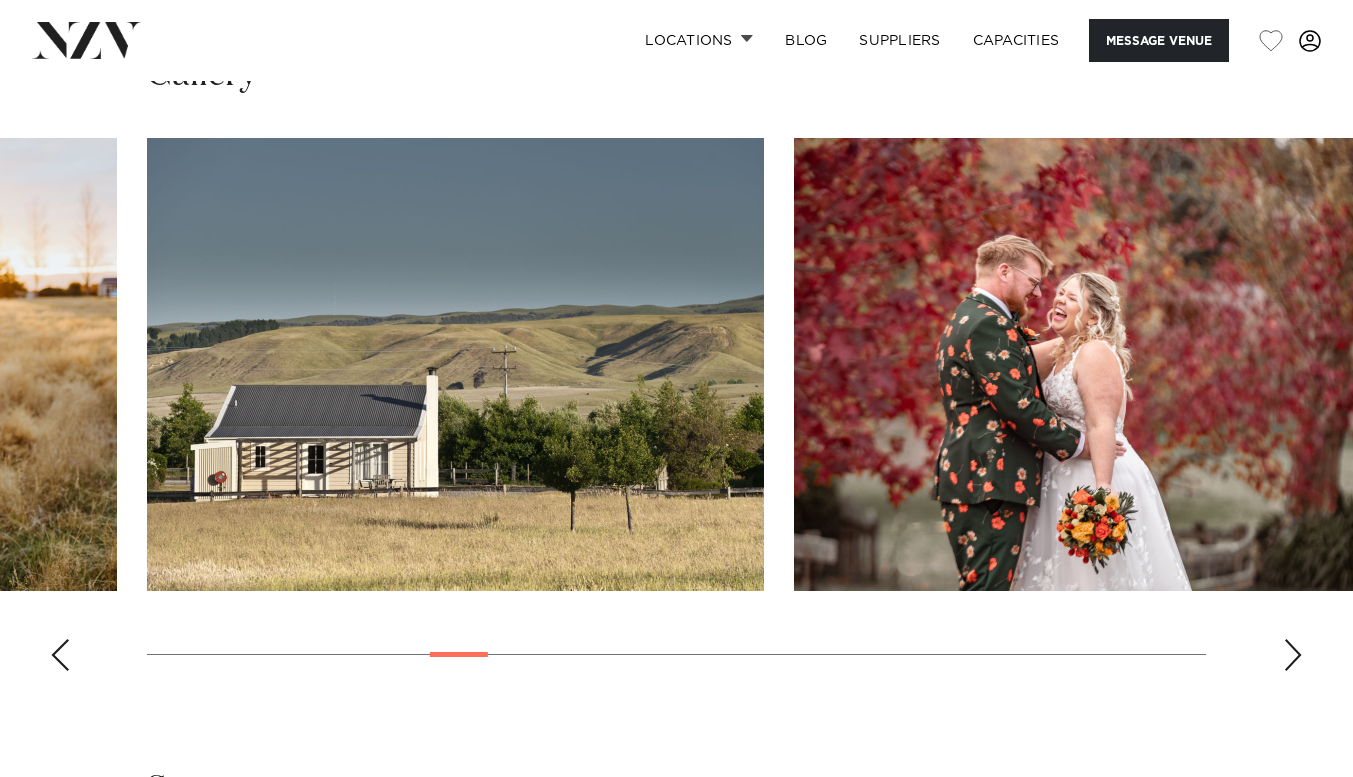 click at bounding box center [1293, 655] 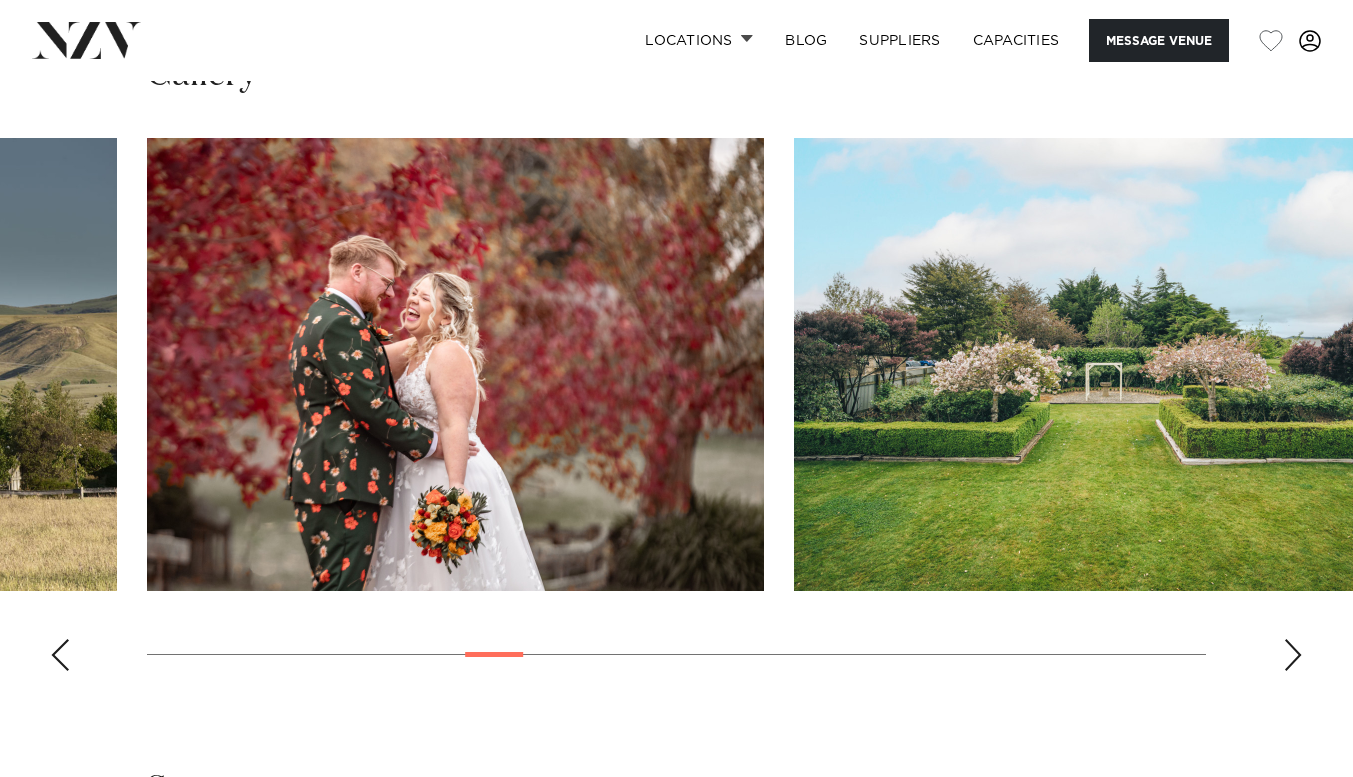 click at bounding box center (1293, 655) 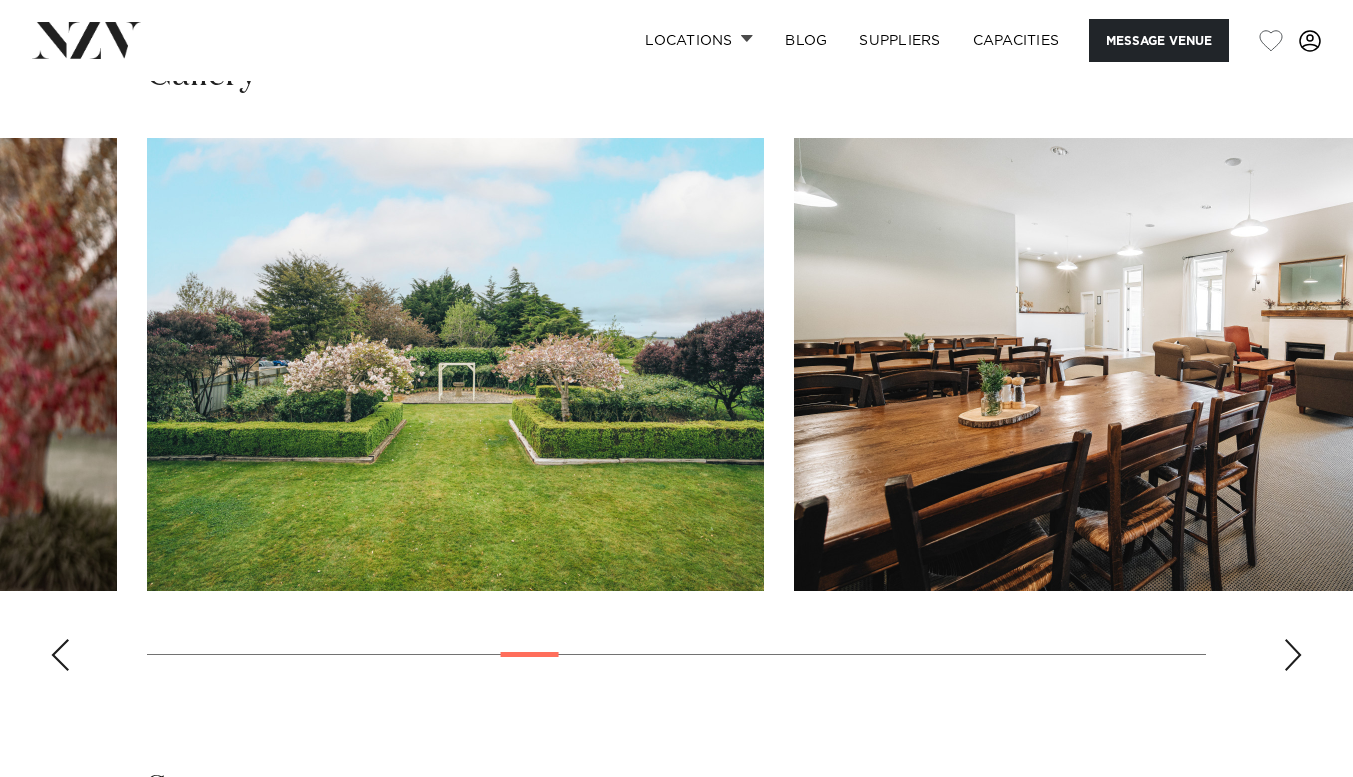 click at bounding box center [1293, 655] 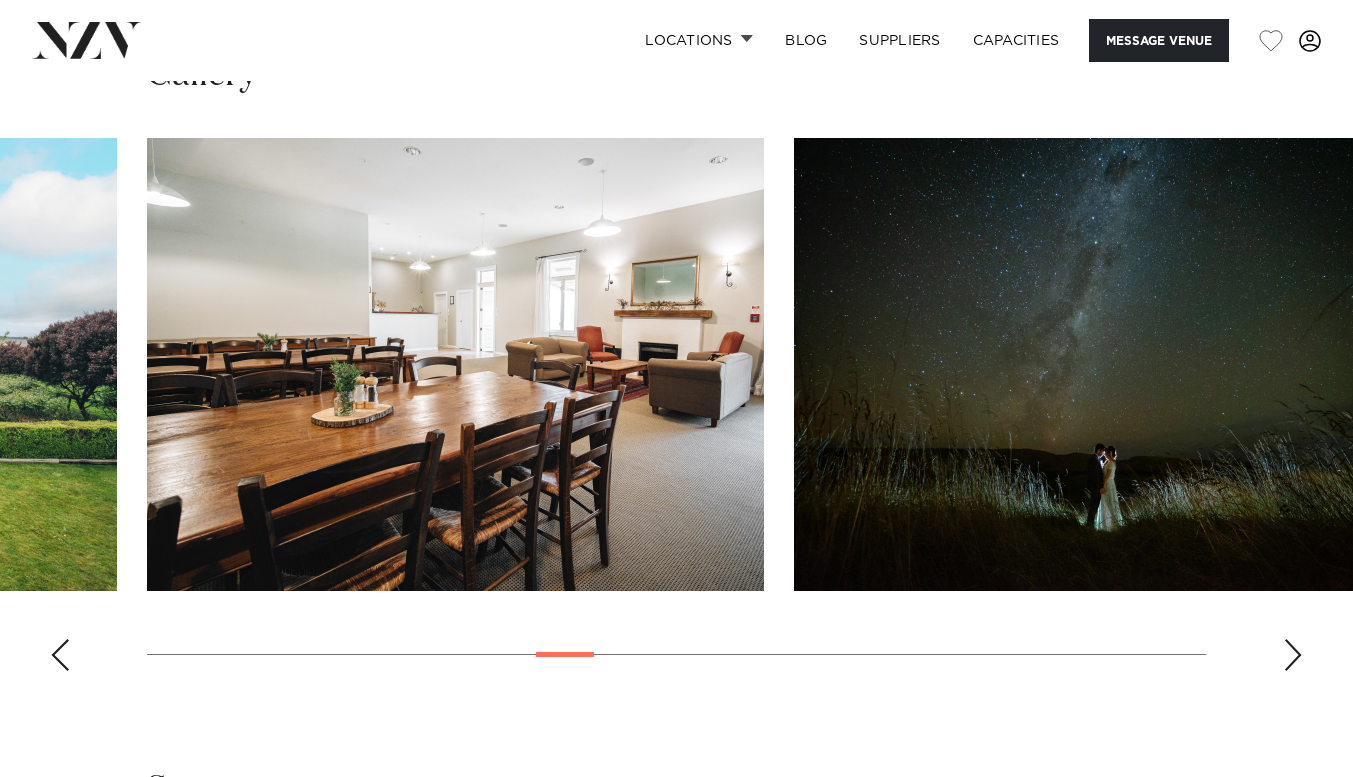 click at bounding box center [1293, 655] 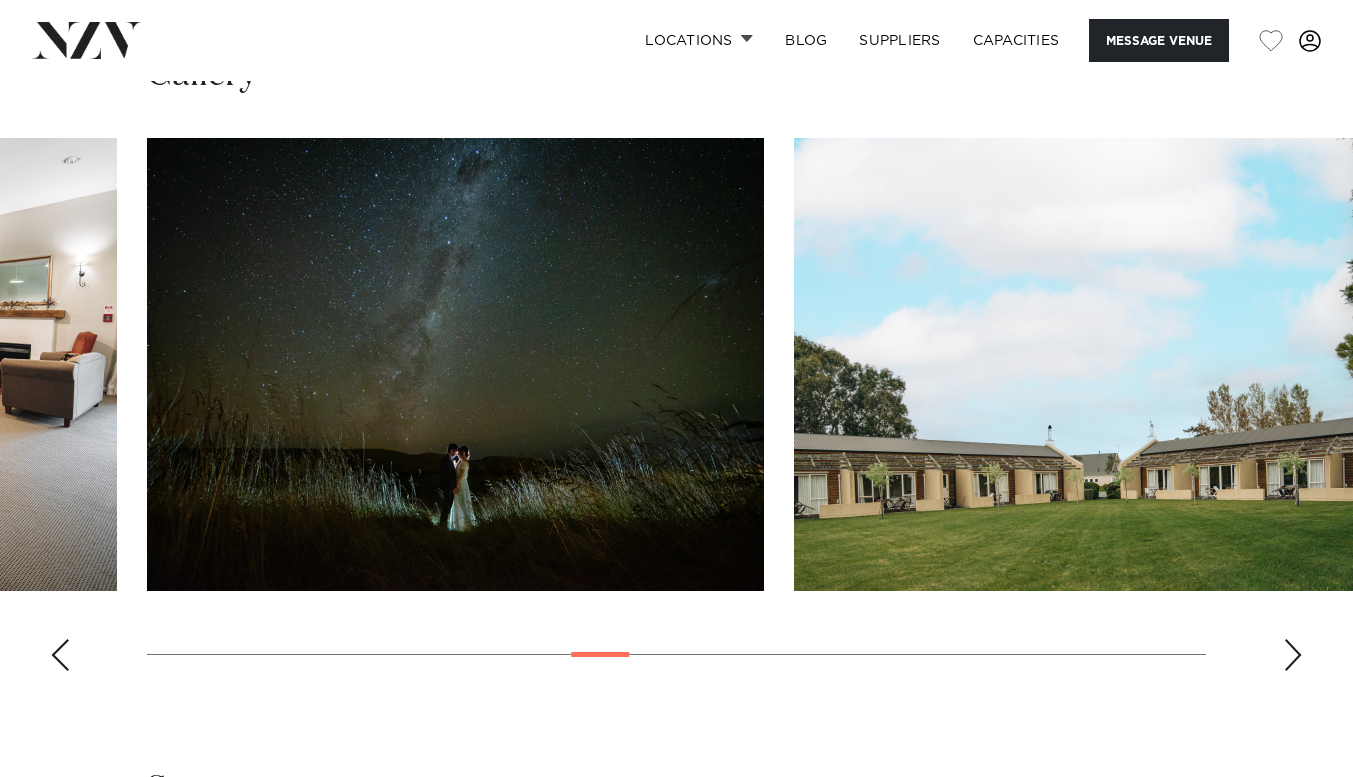 click at bounding box center (1293, 655) 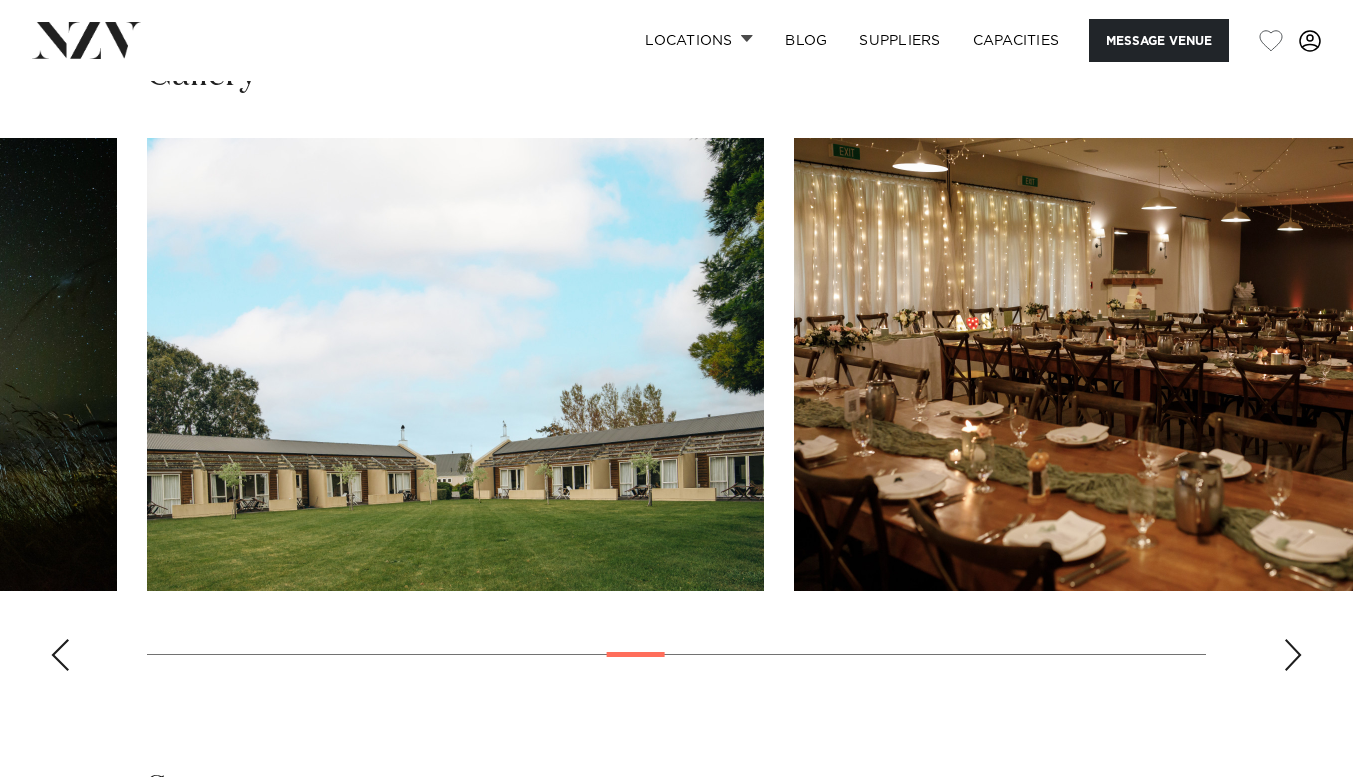 click at bounding box center (1293, 655) 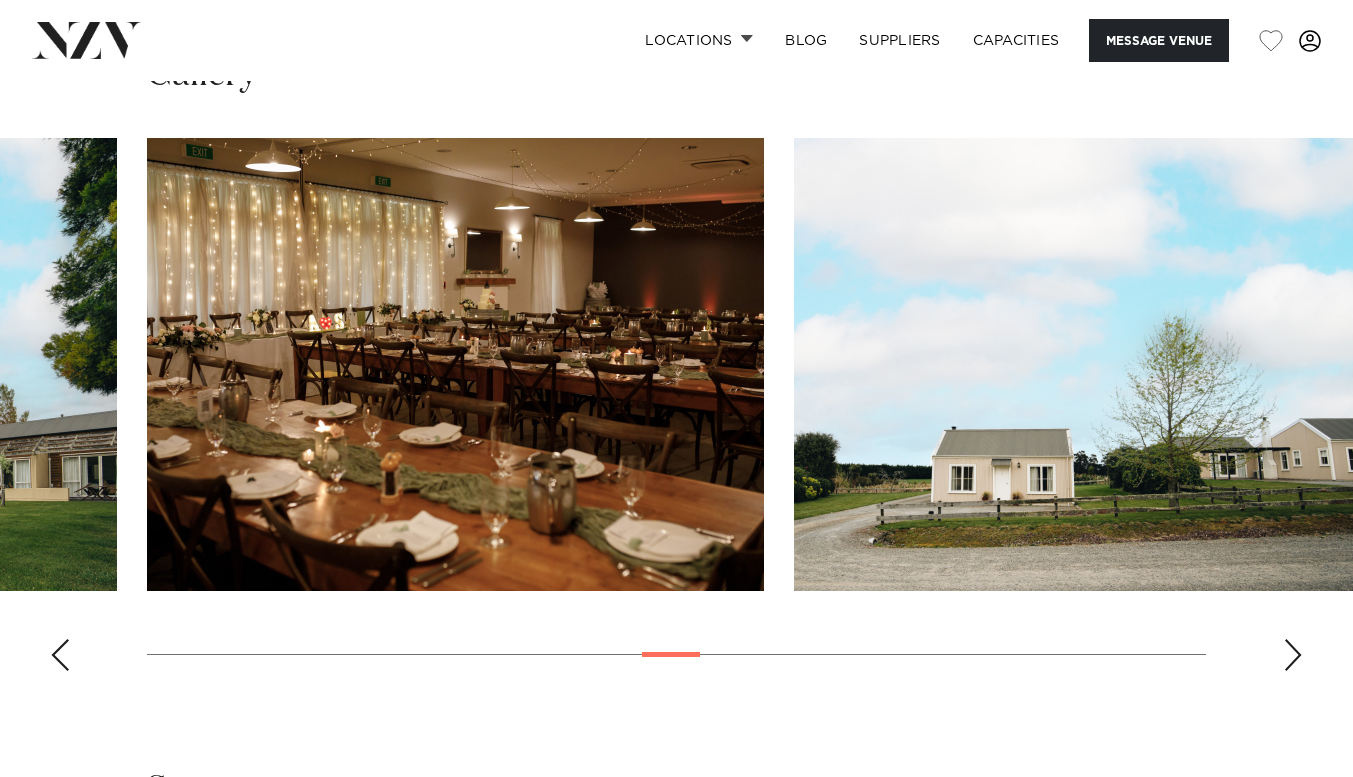 click at bounding box center (1293, 655) 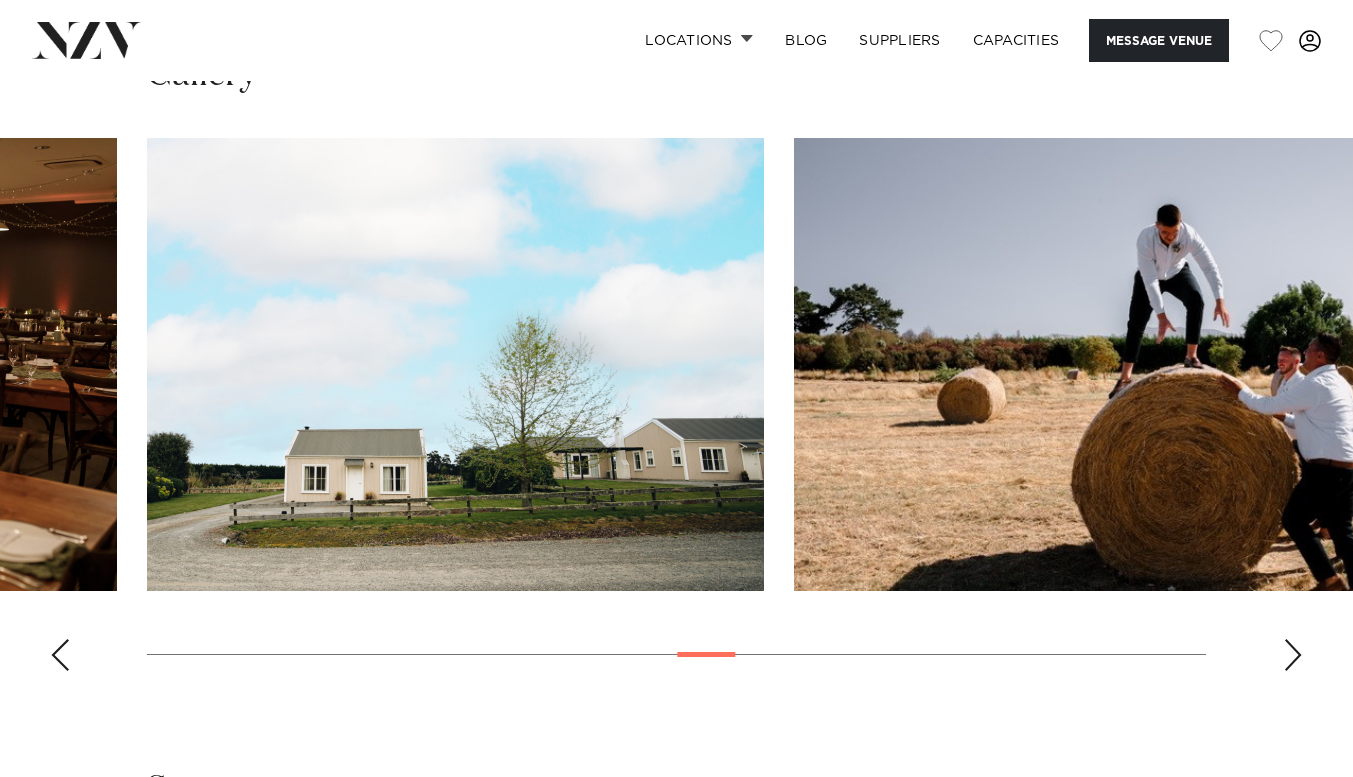 click at bounding box center (1293, 655) 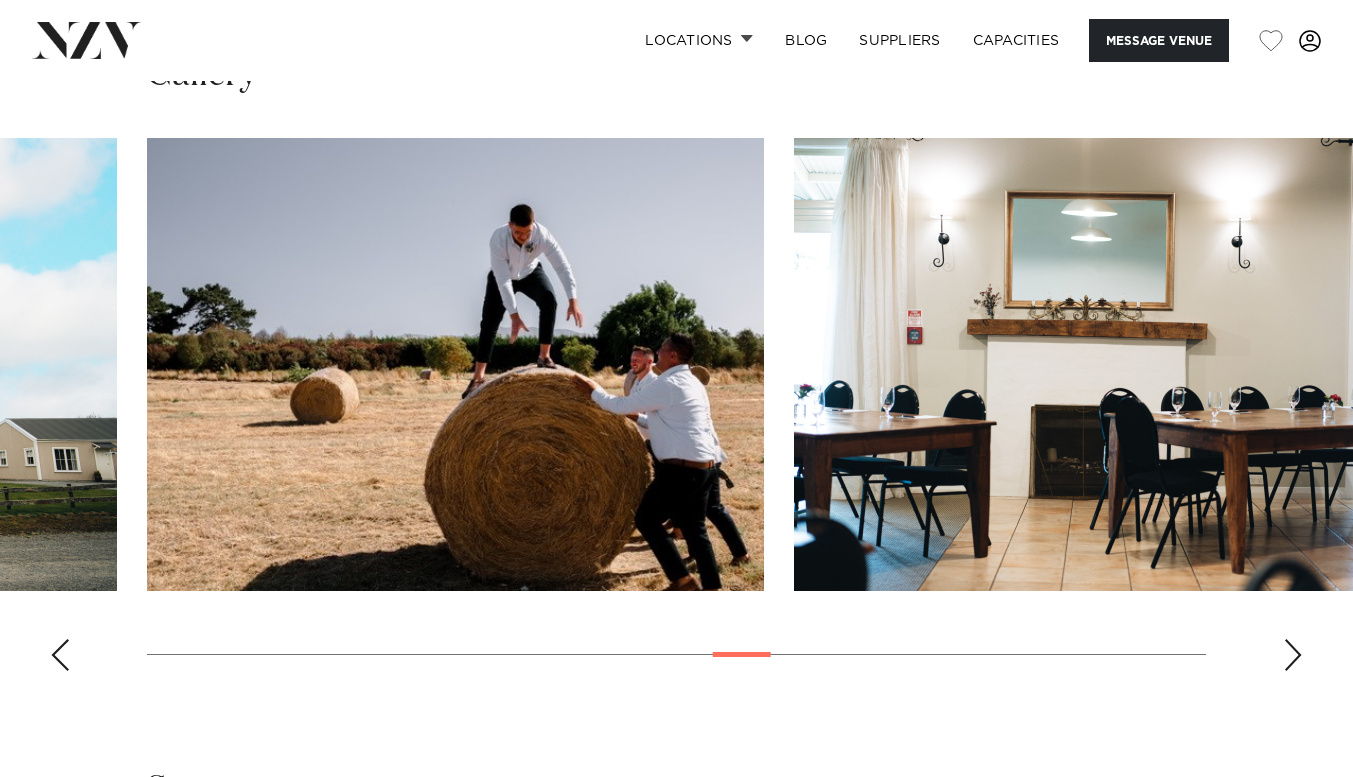 click at bounding box center [1293, 655] 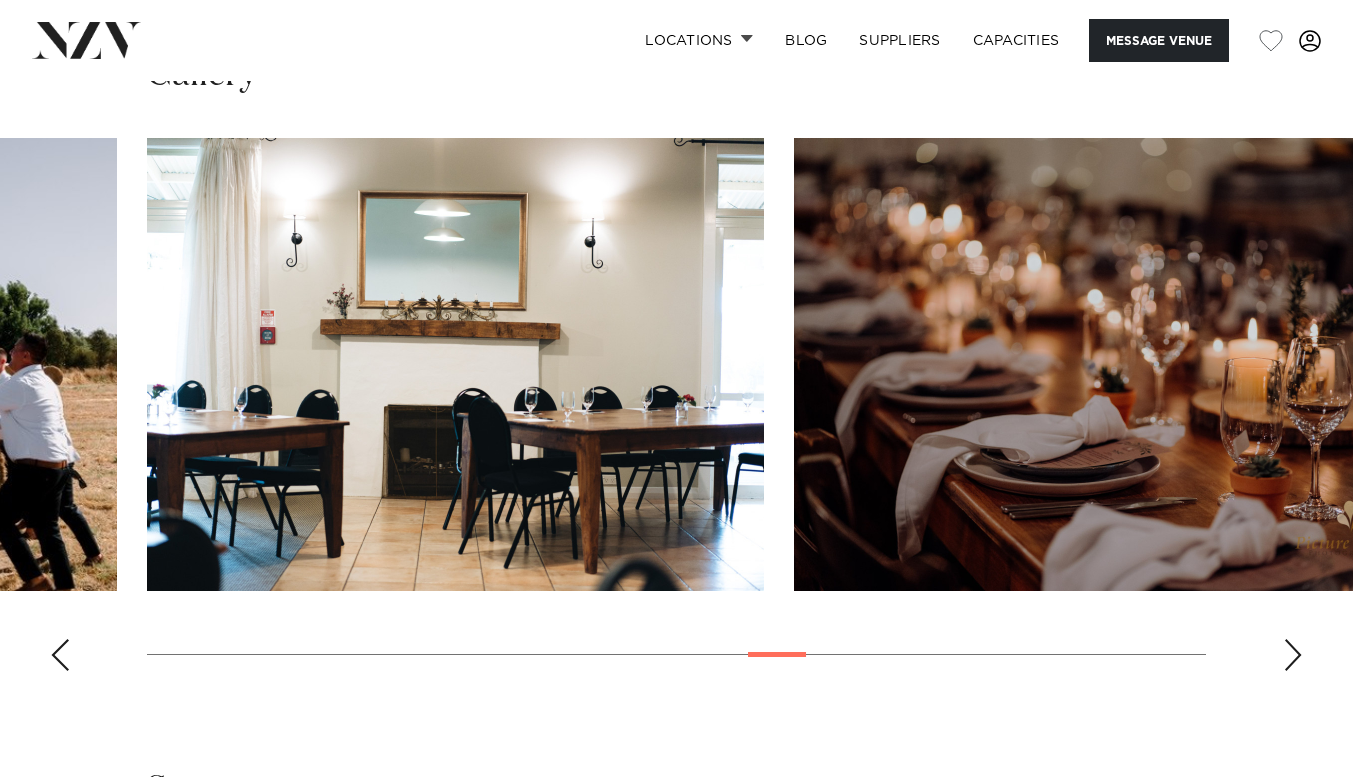 click at bounding box center [1293, 655] 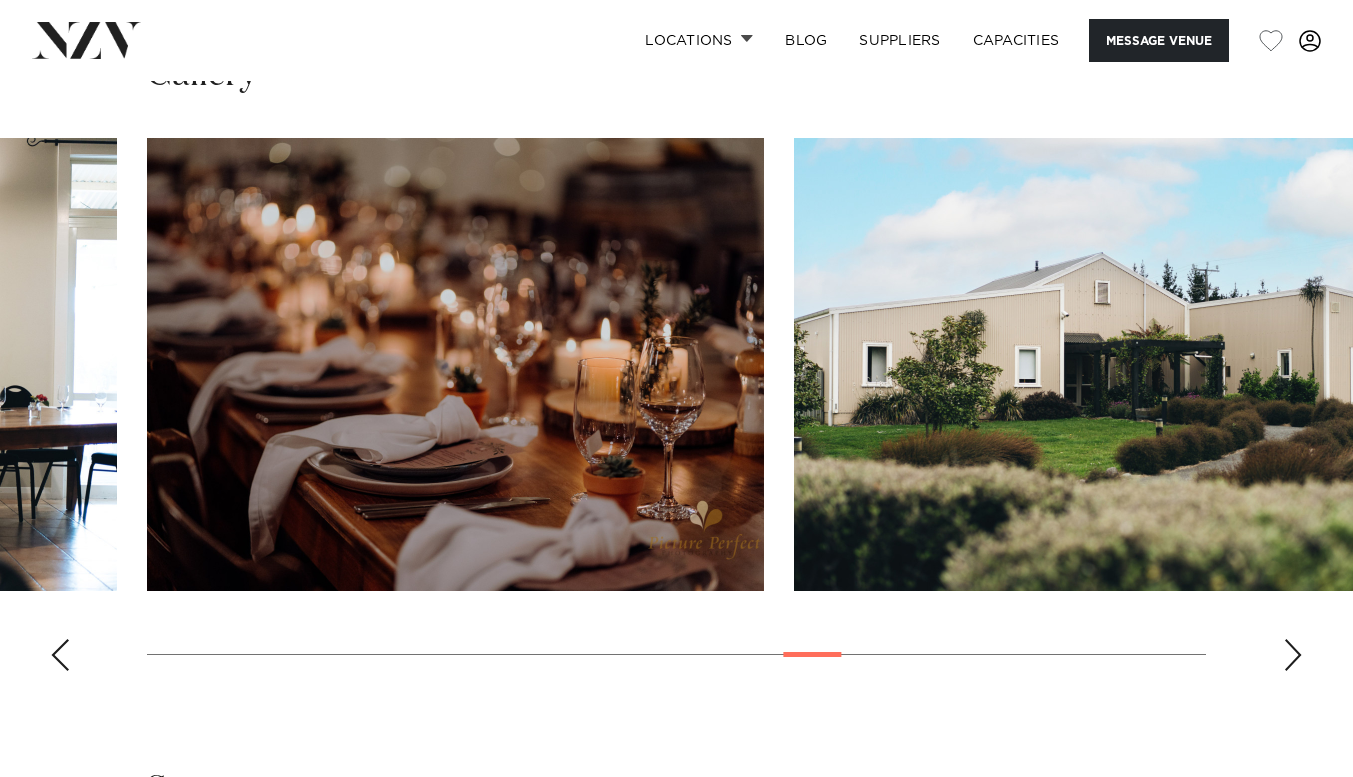 click at bounding box center [1293, 655] 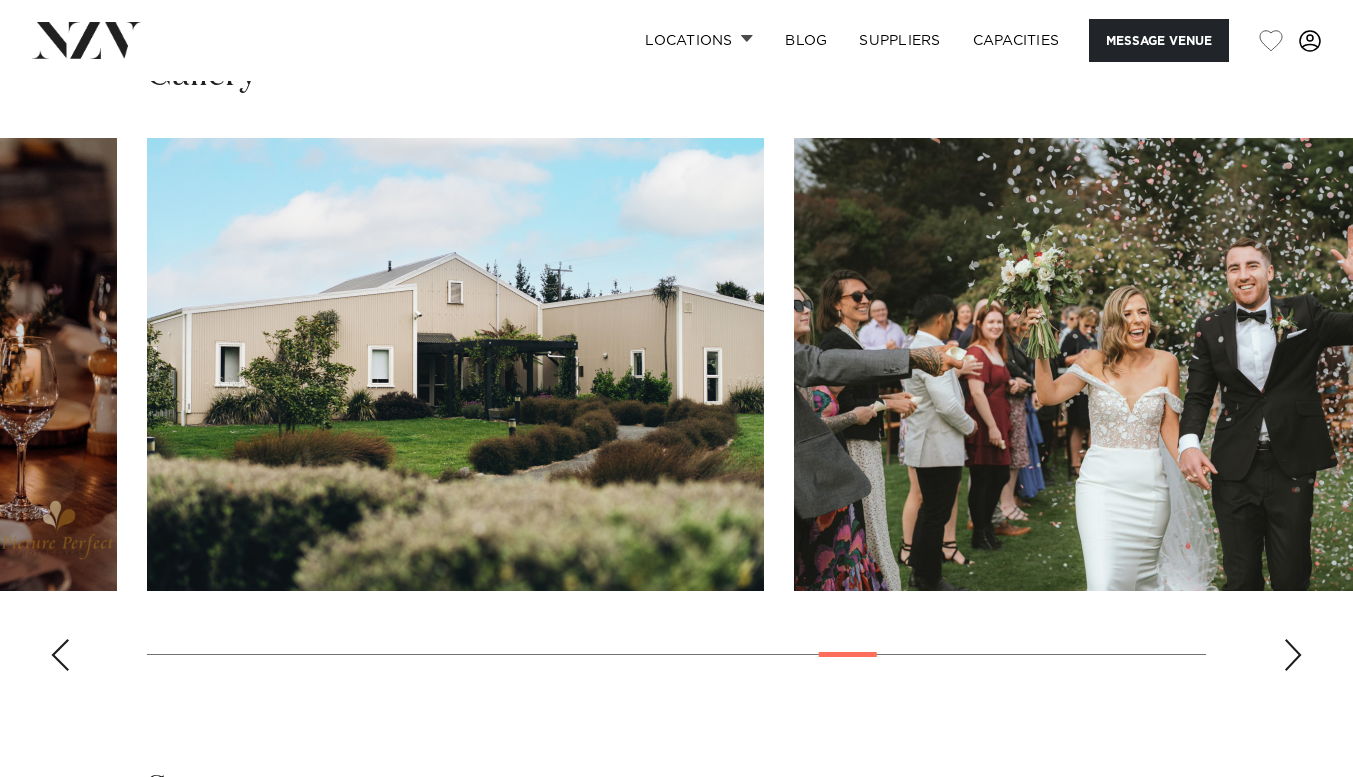click at bounding box center [1293, 655] 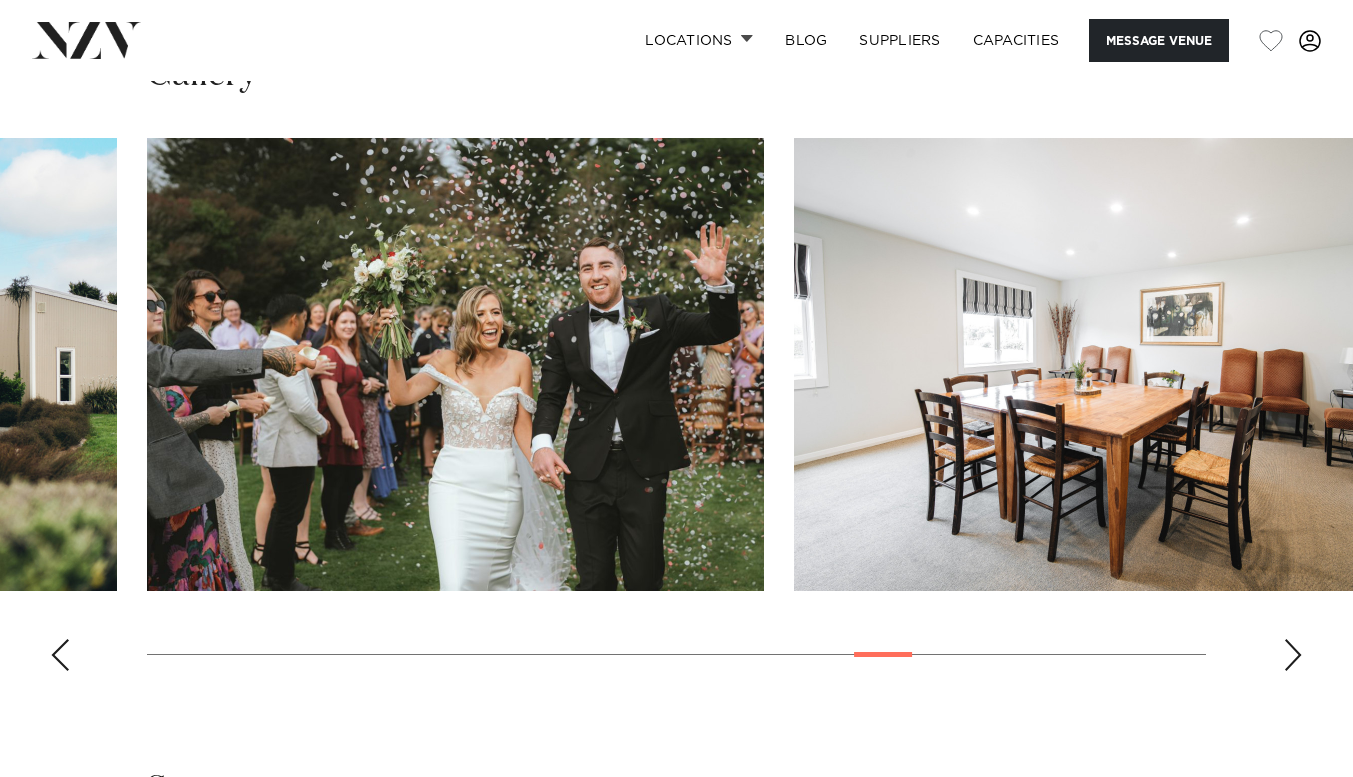 click at bounding box center [1293, 655] 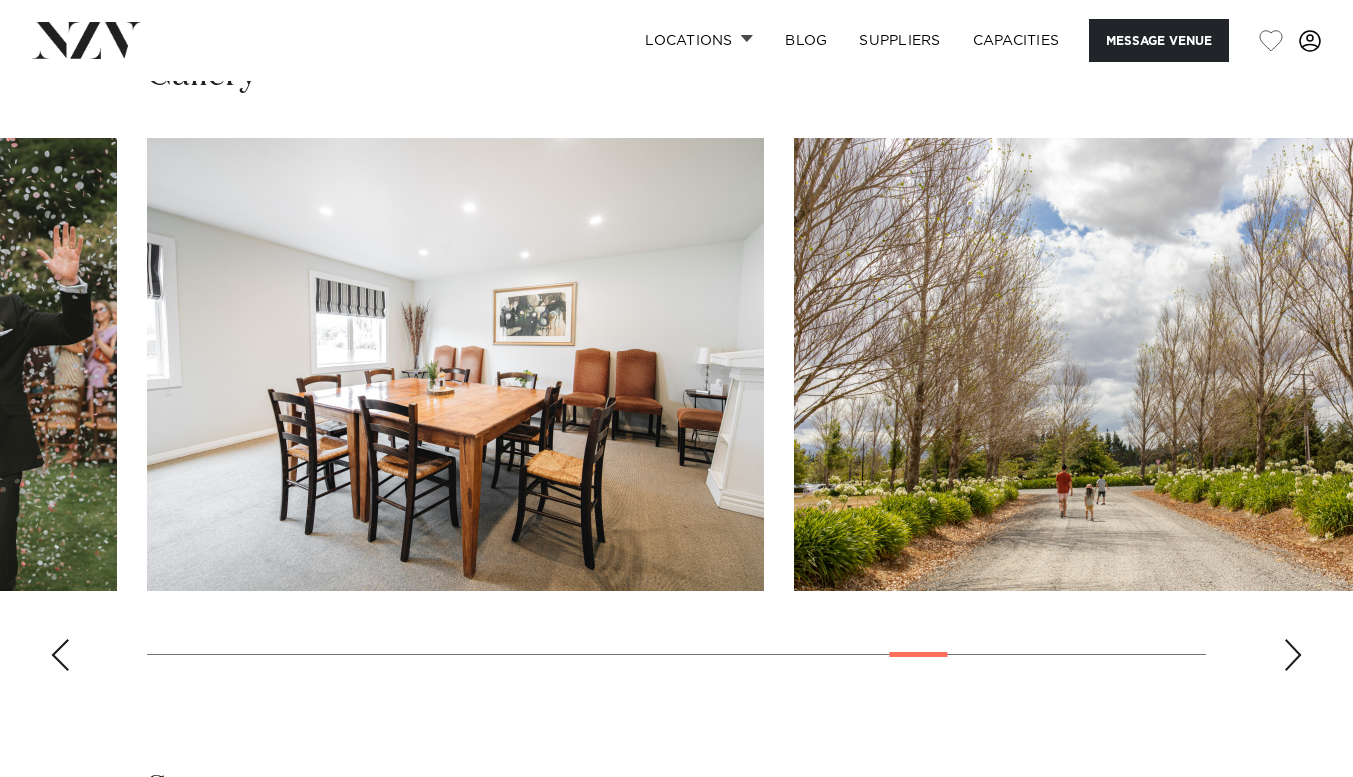 click at bounding box center [1293, 655] 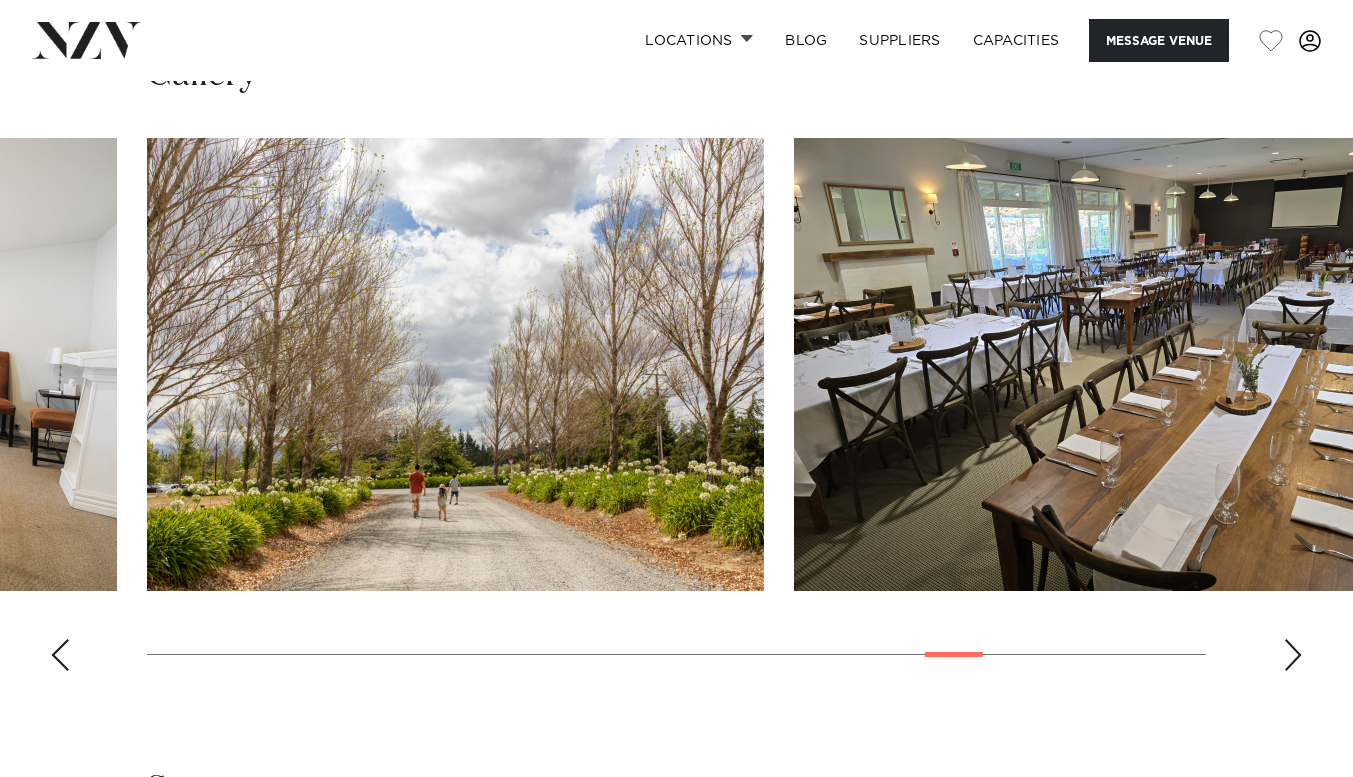 click at bounding box center (1293, 655) 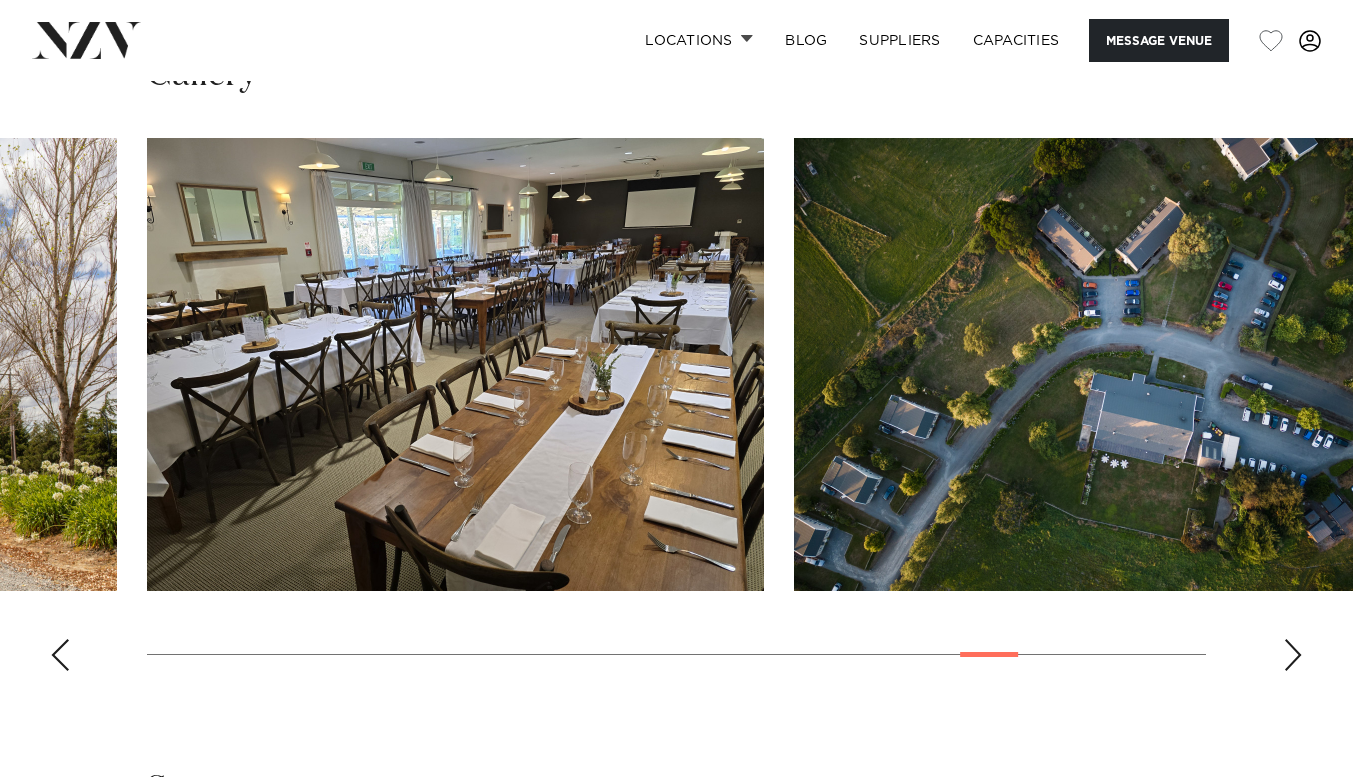 click at bounding box center (1293, 655) 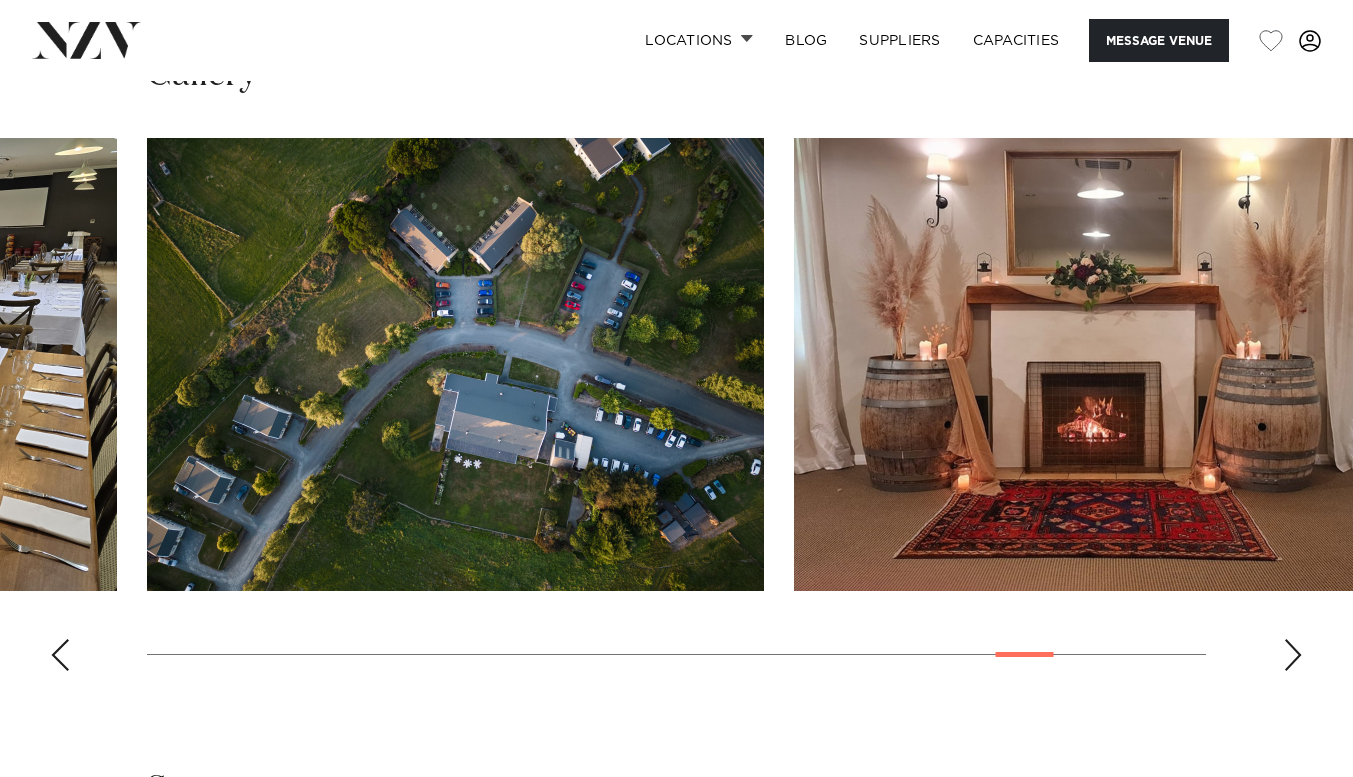 click at bounding box center (1293, 655) 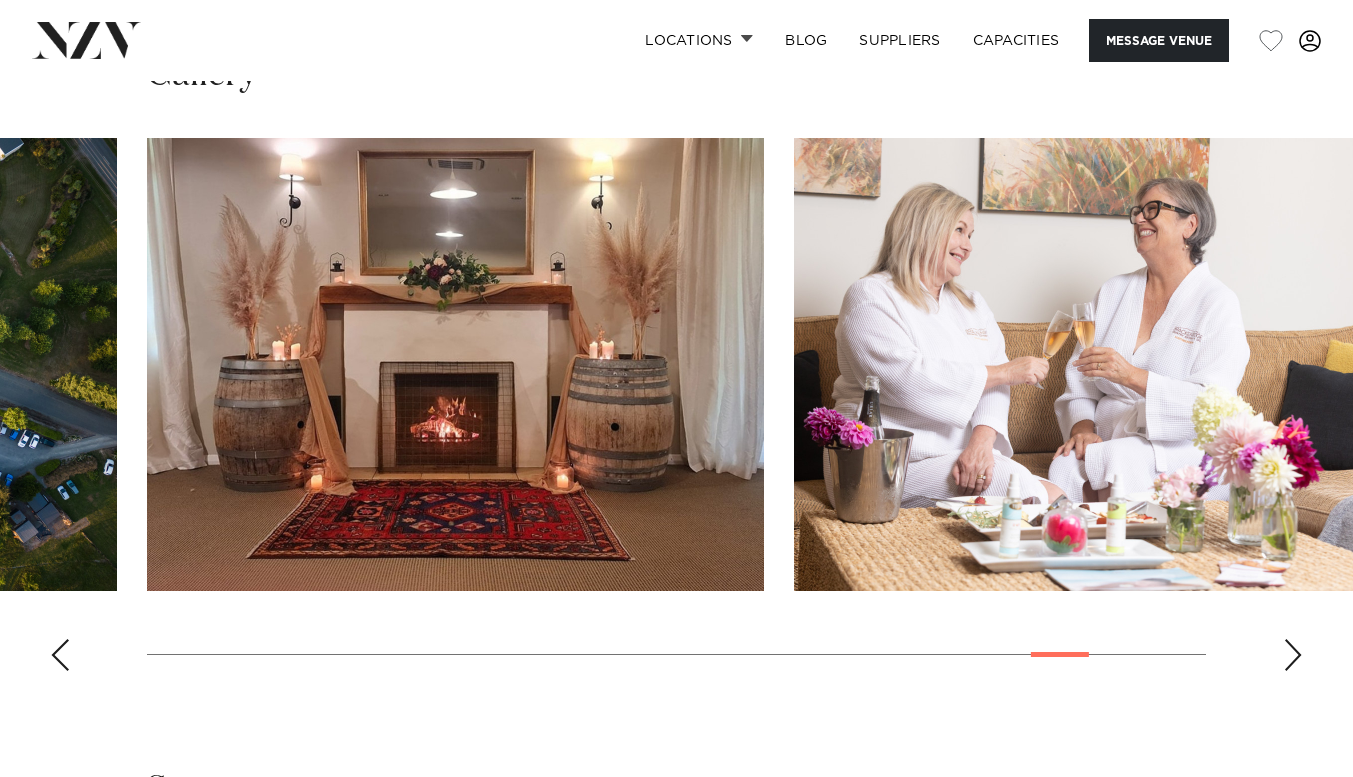click at bounding box center (1293, 655) 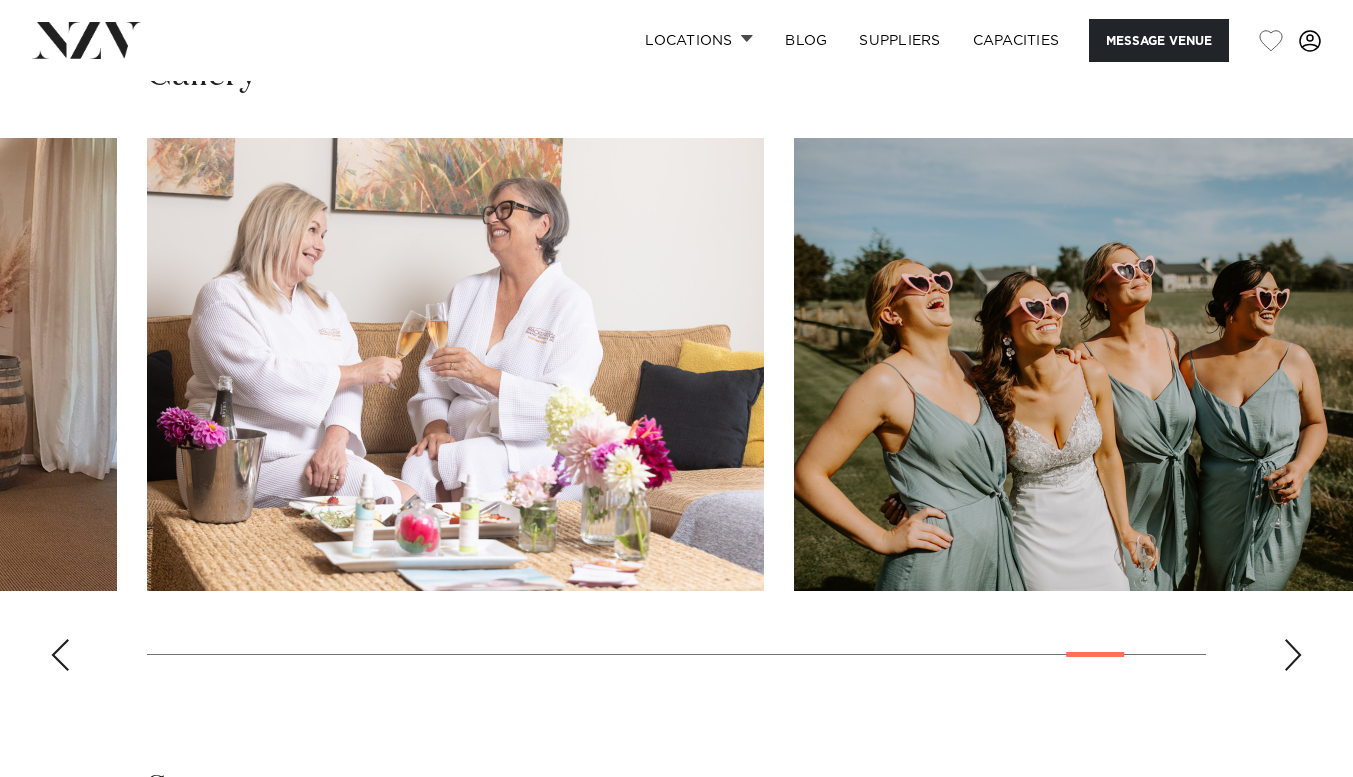 click at bounding box center [1293, 655] 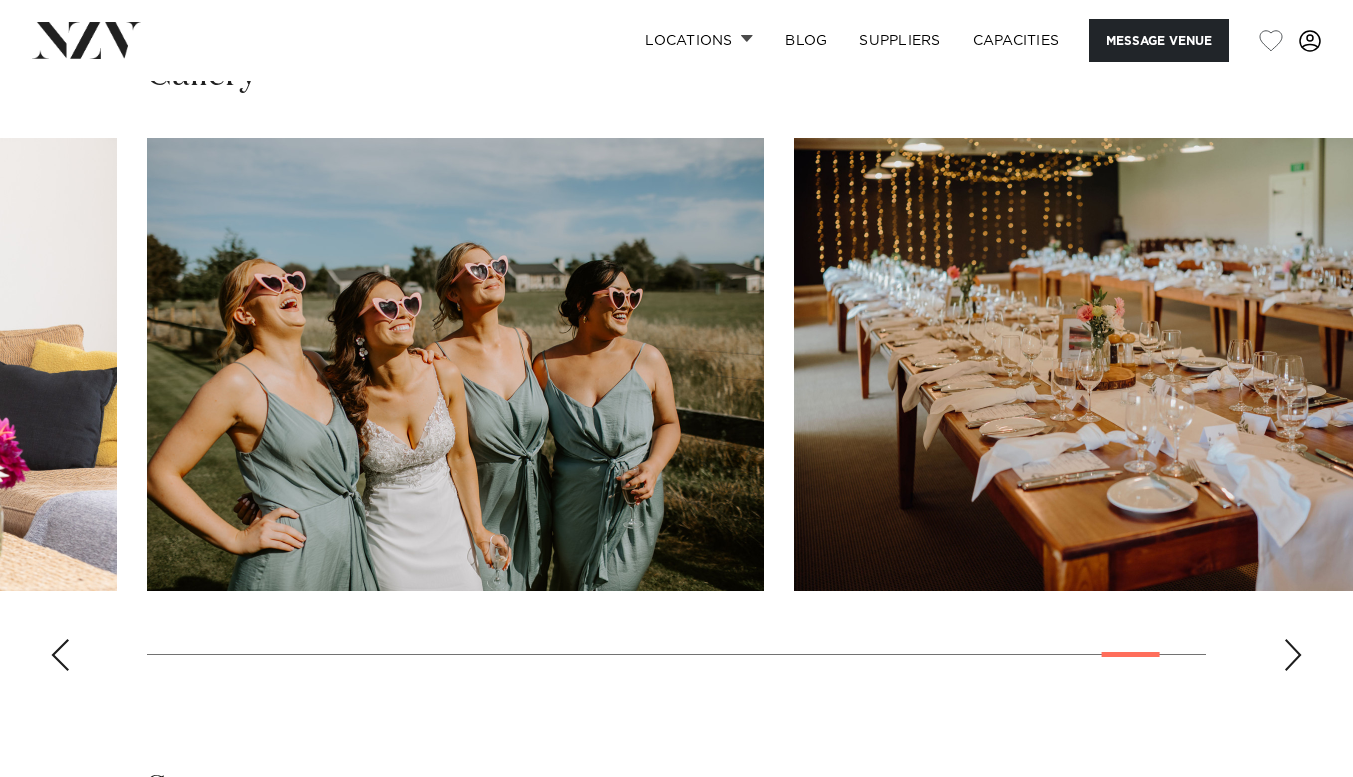 click at bounding box center [1293, 655] 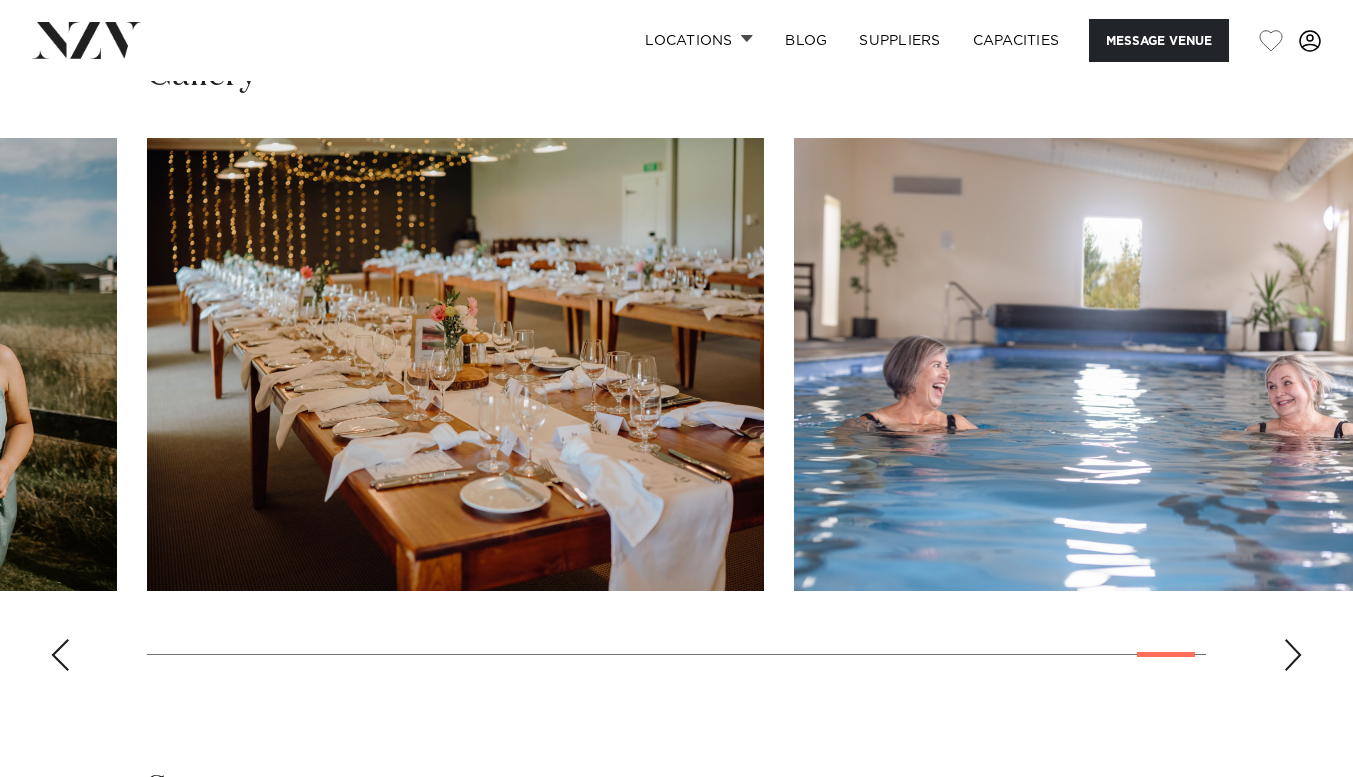 click at bounding box center [1293, 655] 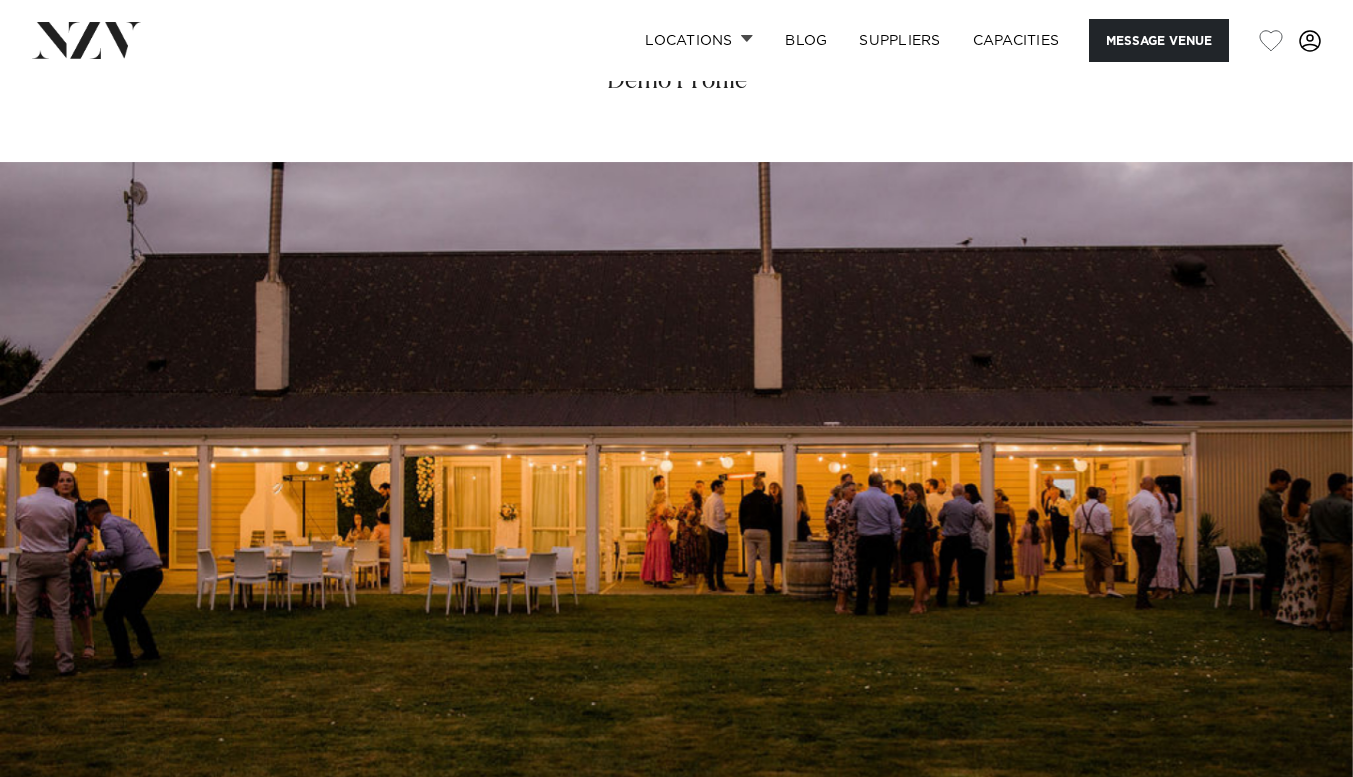 scroll, scrollTop: 0, scrollLeft: 0, axis: both 